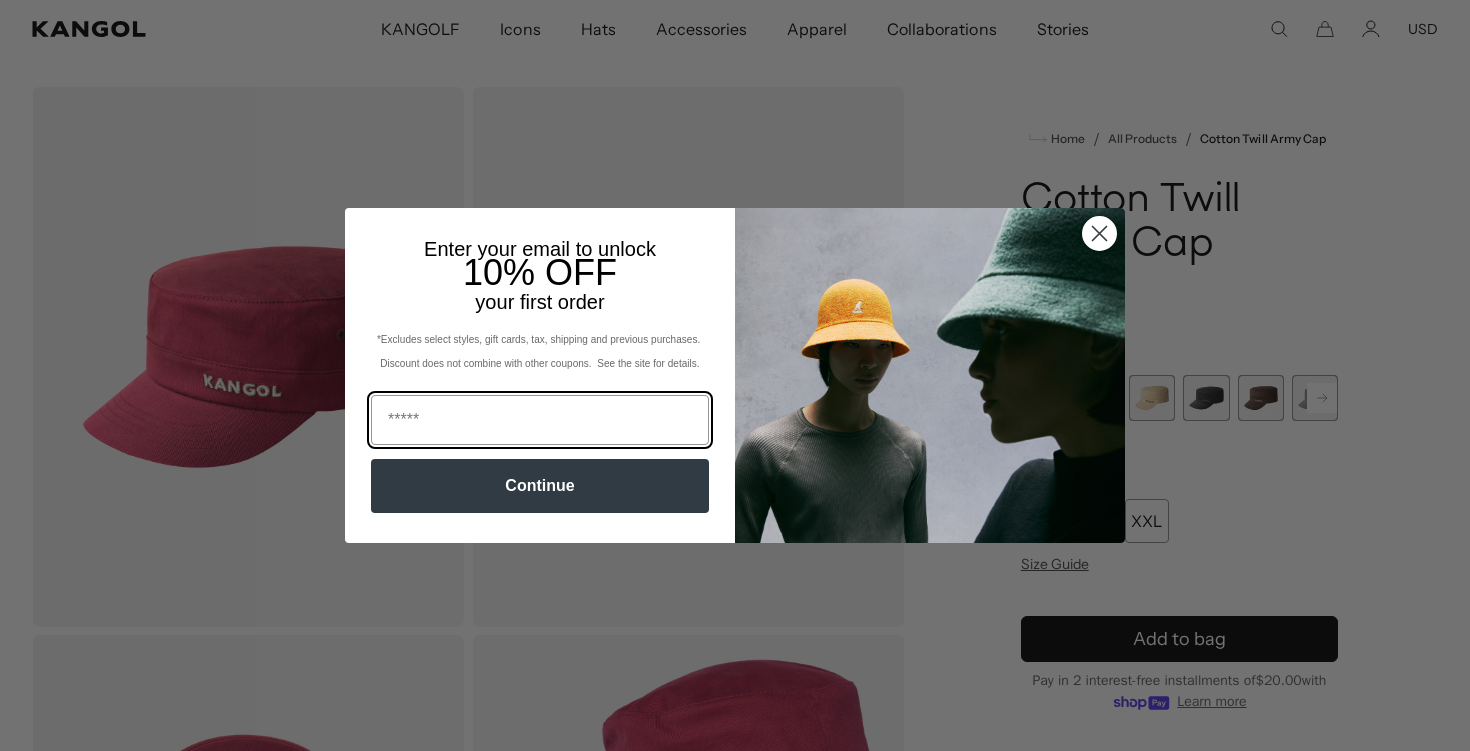 scroll, scrollTop: 61, scrollLeft: 0, axis: vertical 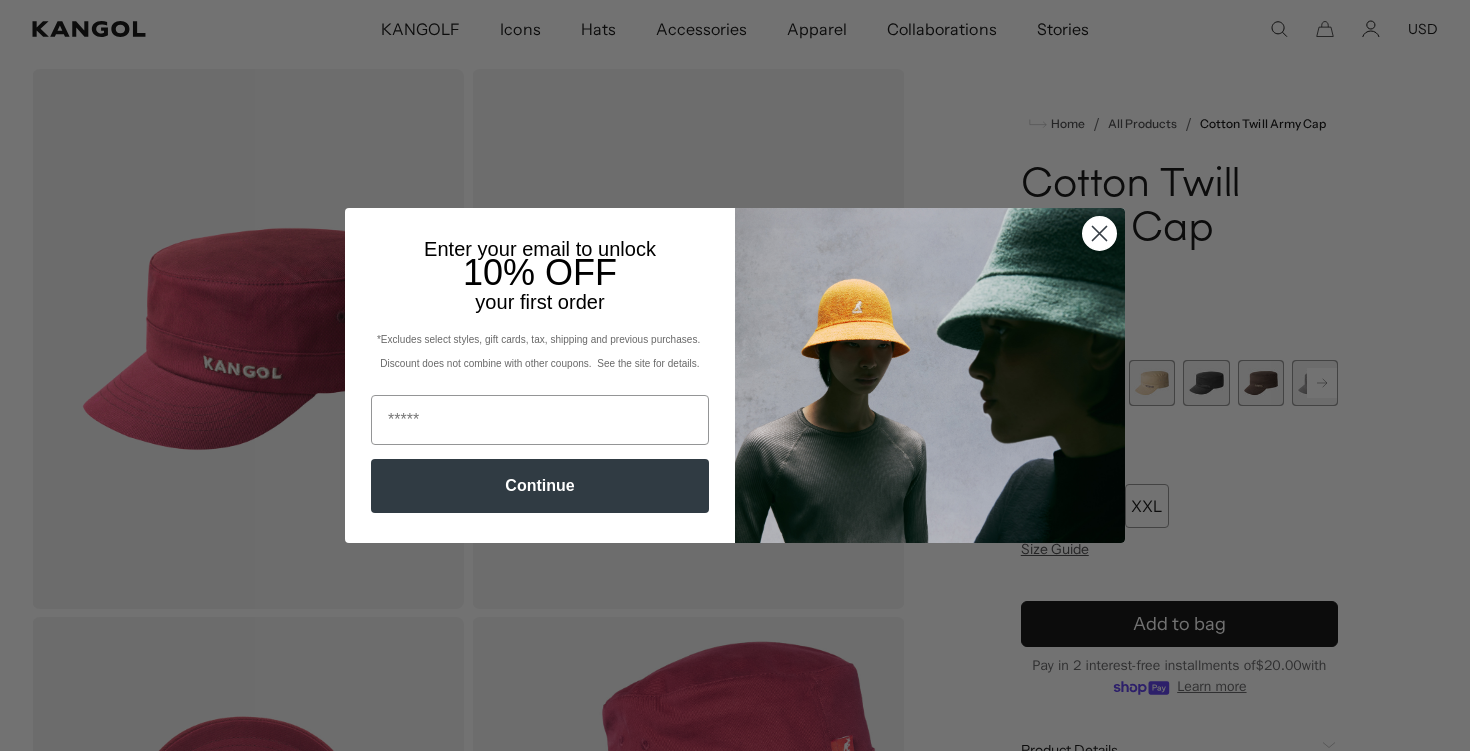 click 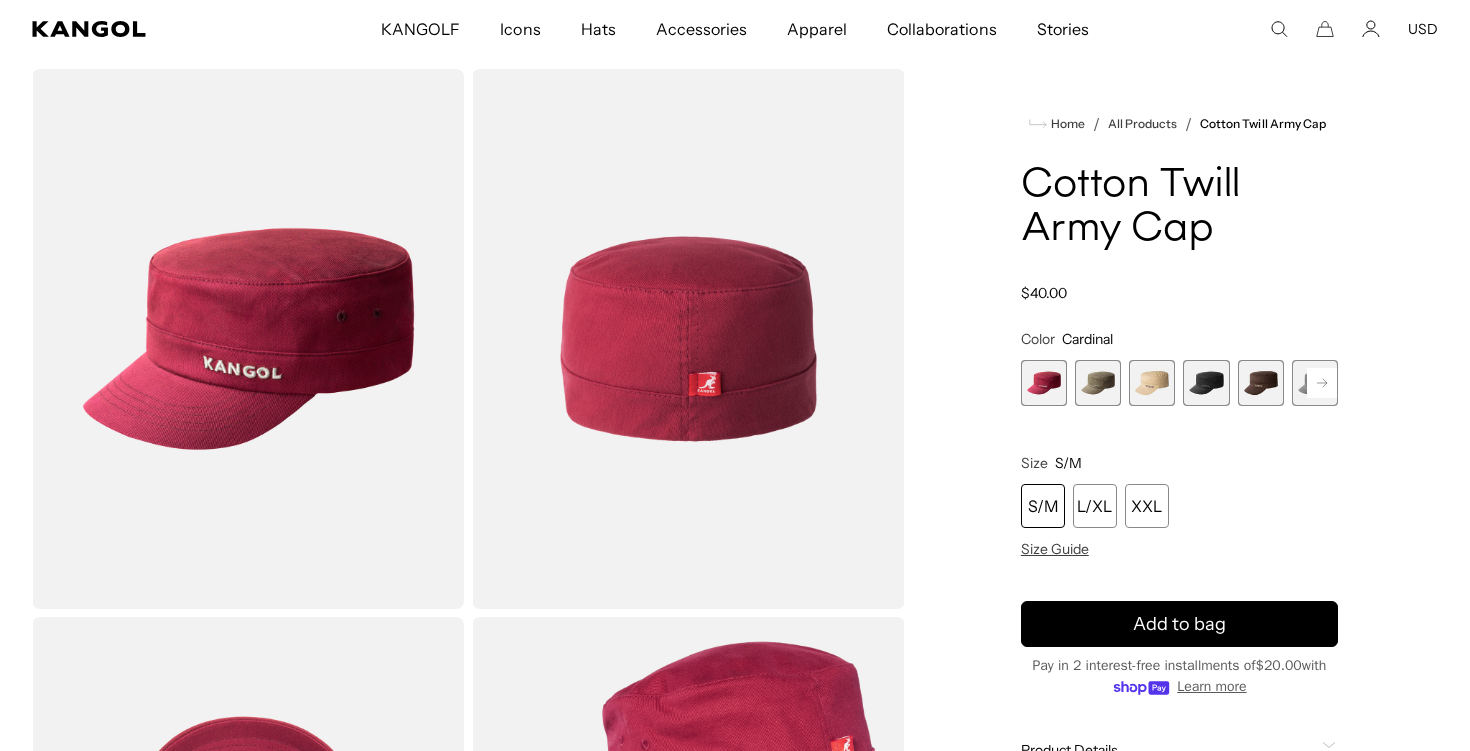 scroll, scrollTop: 0, scrollLeft: 412, axis: horizontal 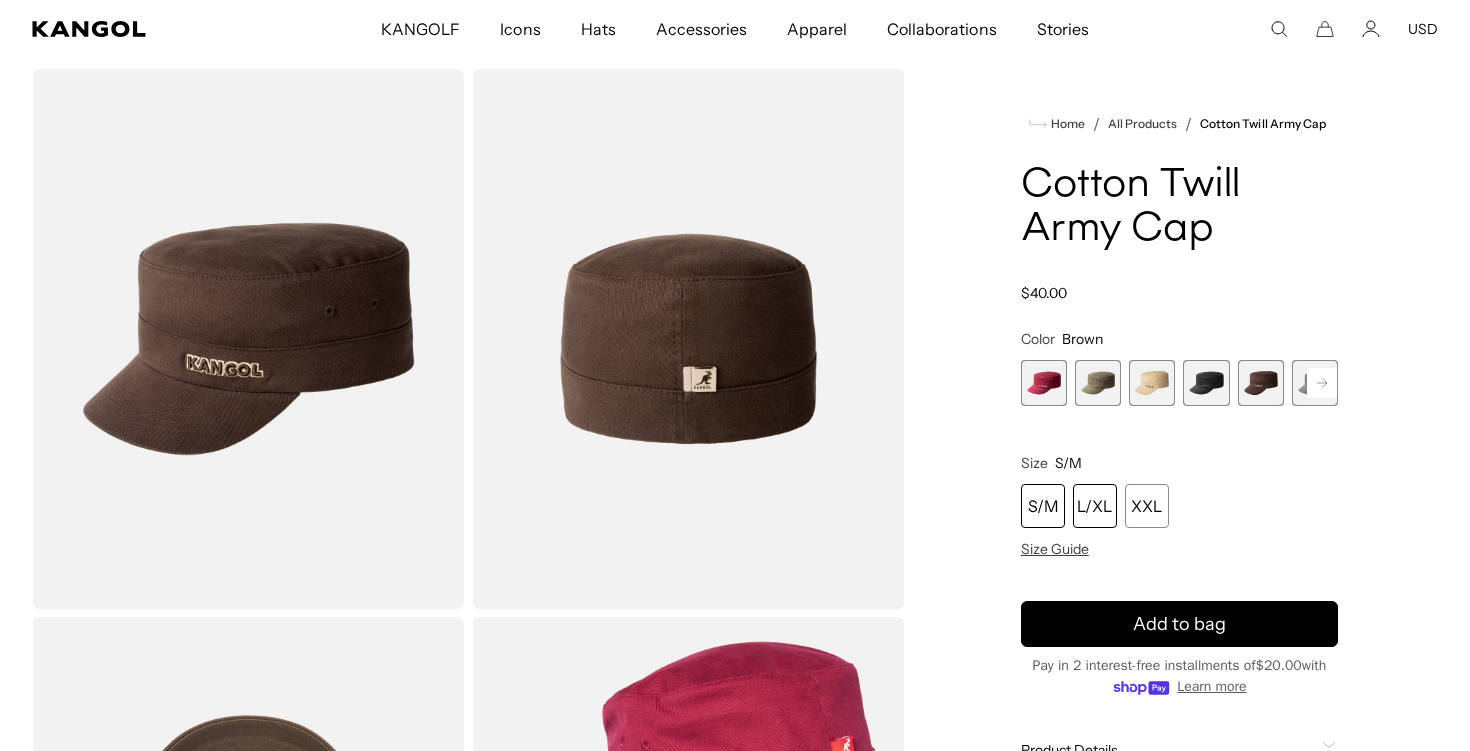 click on "L/XL" at bounding box center [1095, 506] 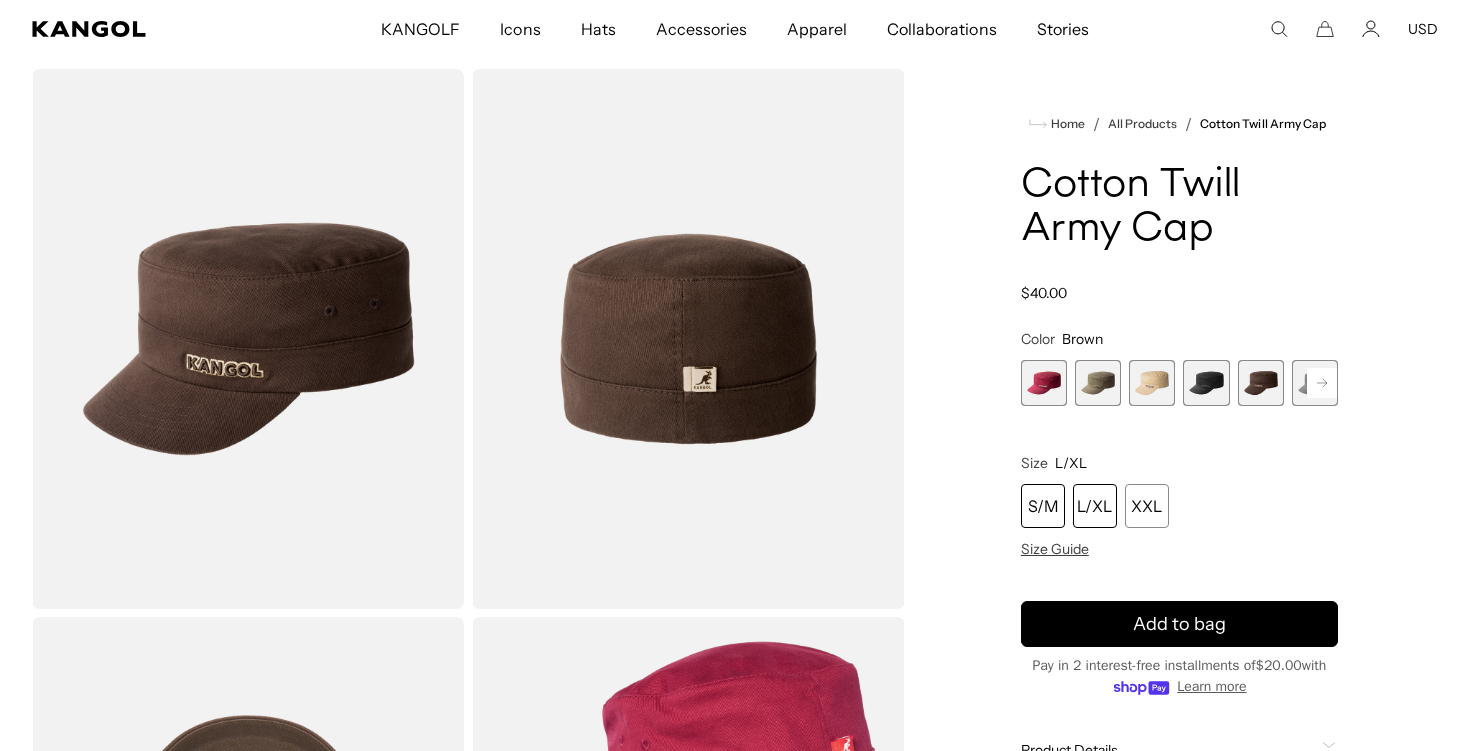 click on "S/M" at bounding box center (1043, 506) 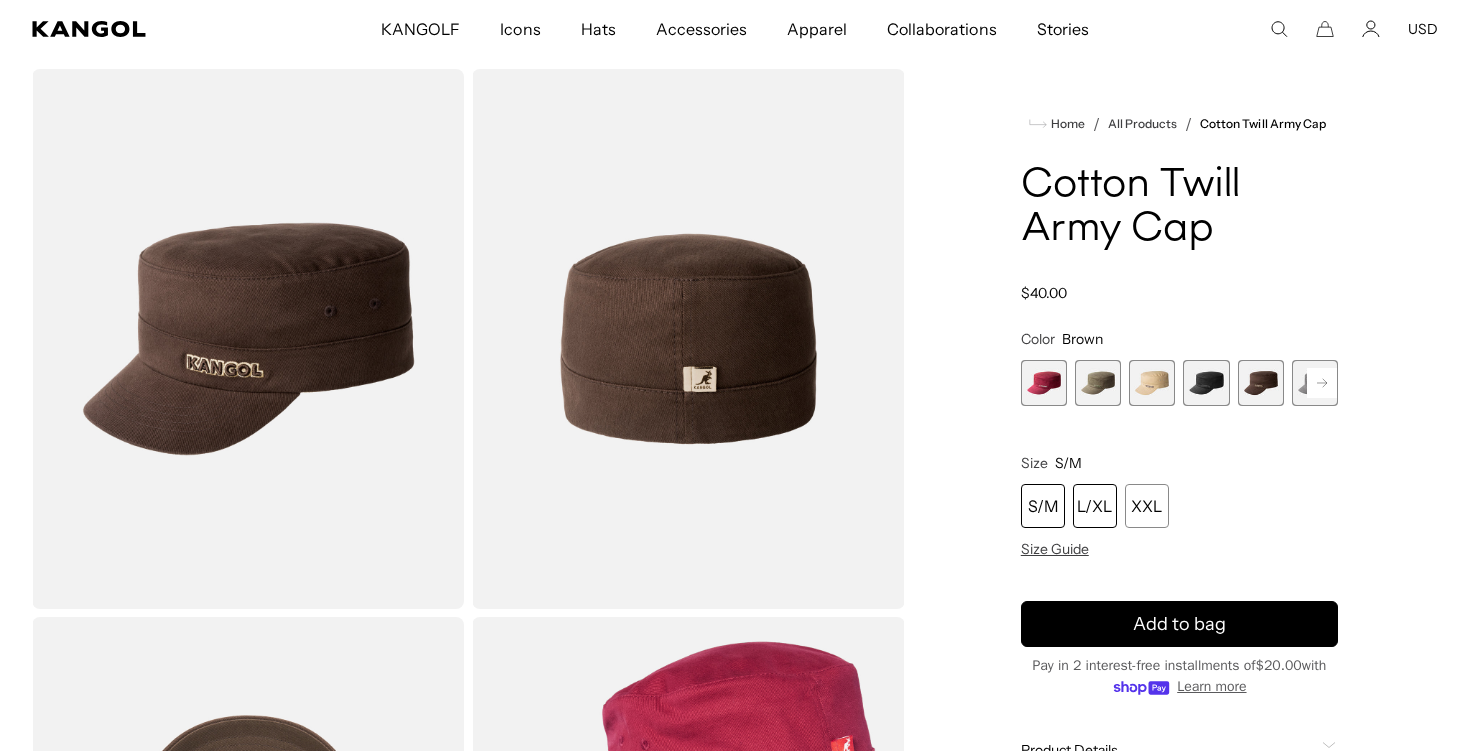 scroll, scrollTop: 0, scrollLeft: 412, axis: horizontal 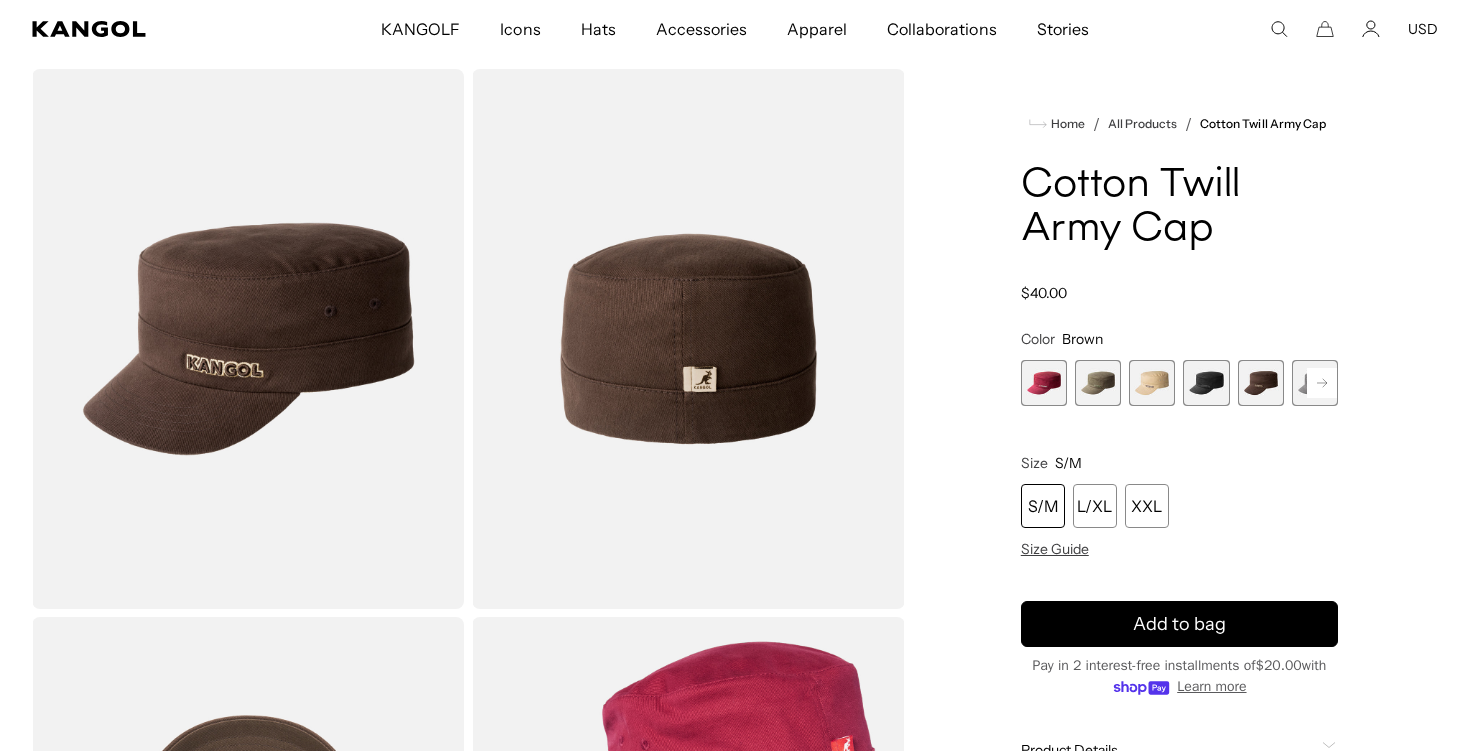click 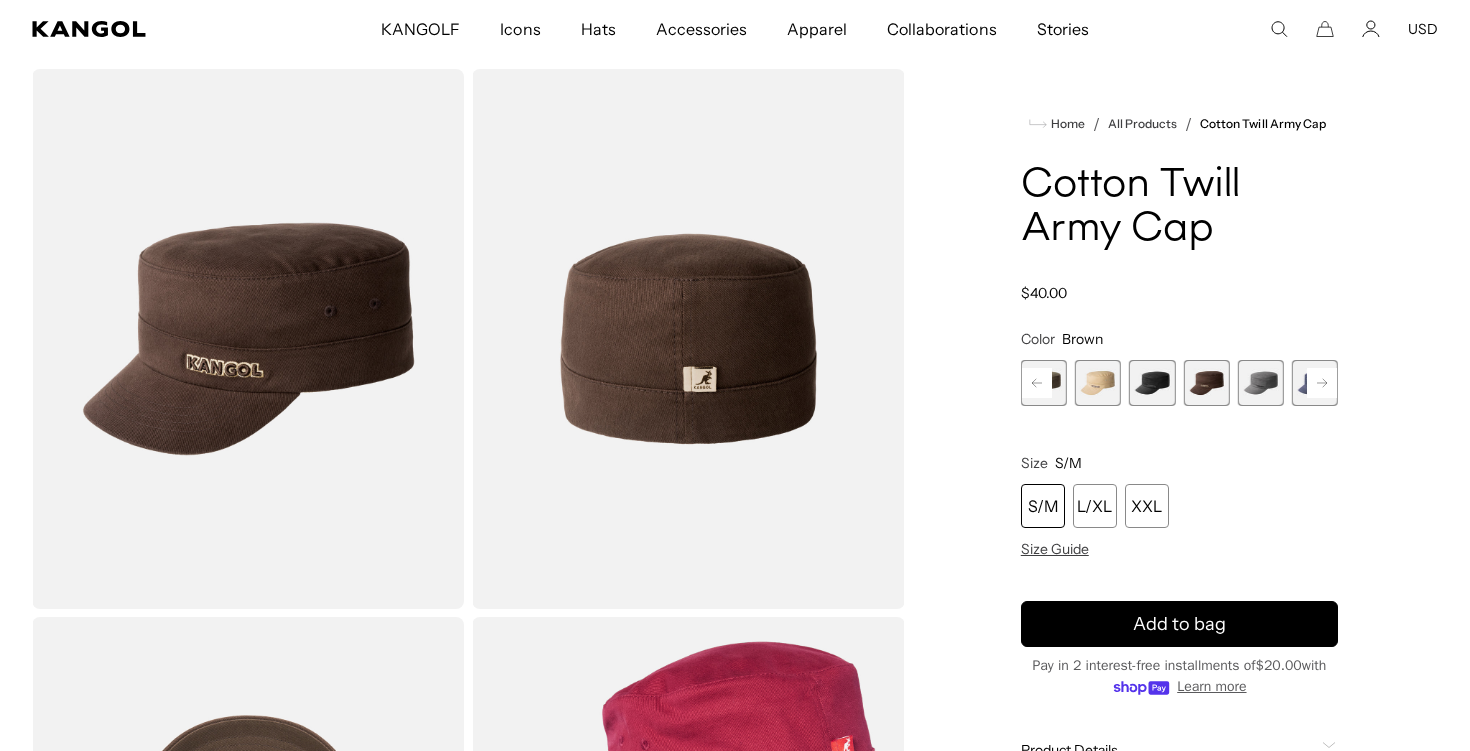click 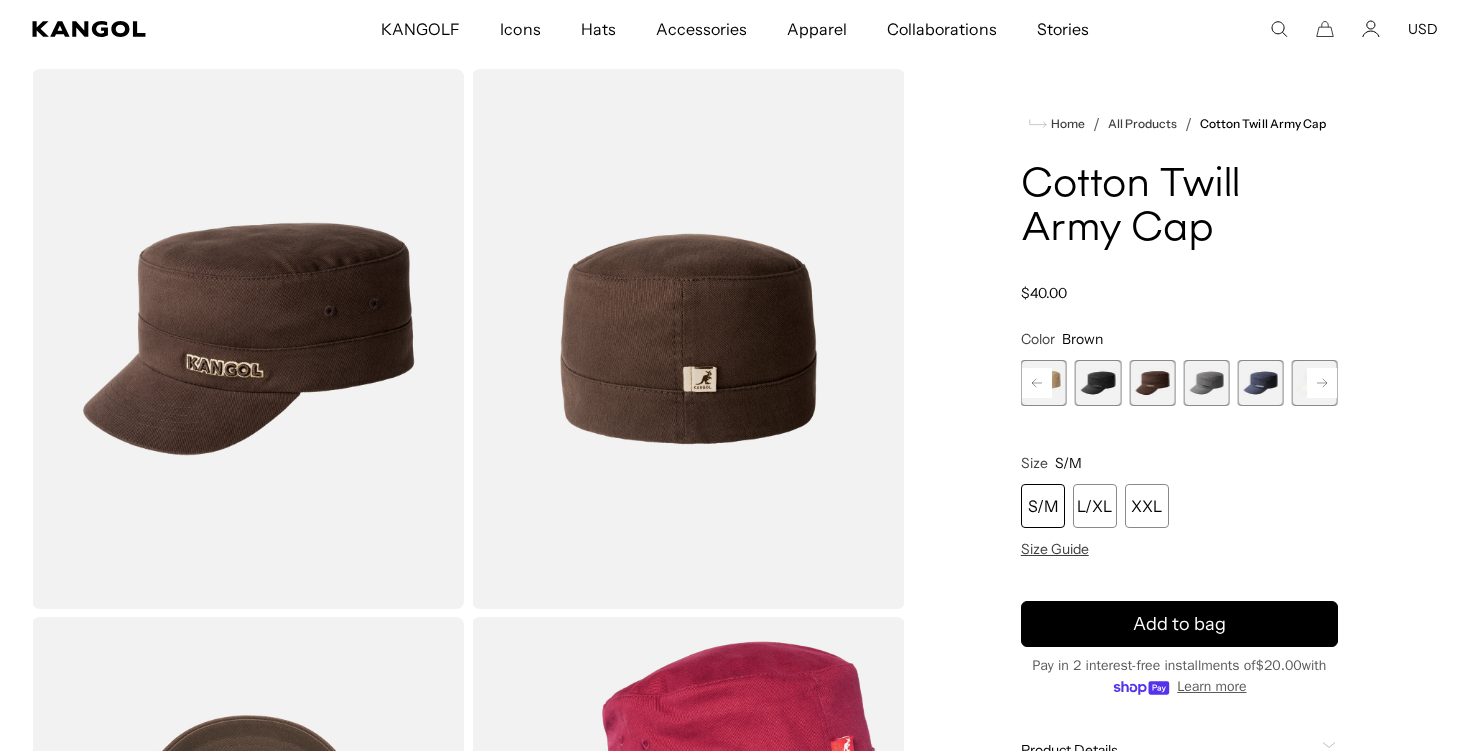 scroll, scrollTop: 0, scrollLeft: 0, axis: both 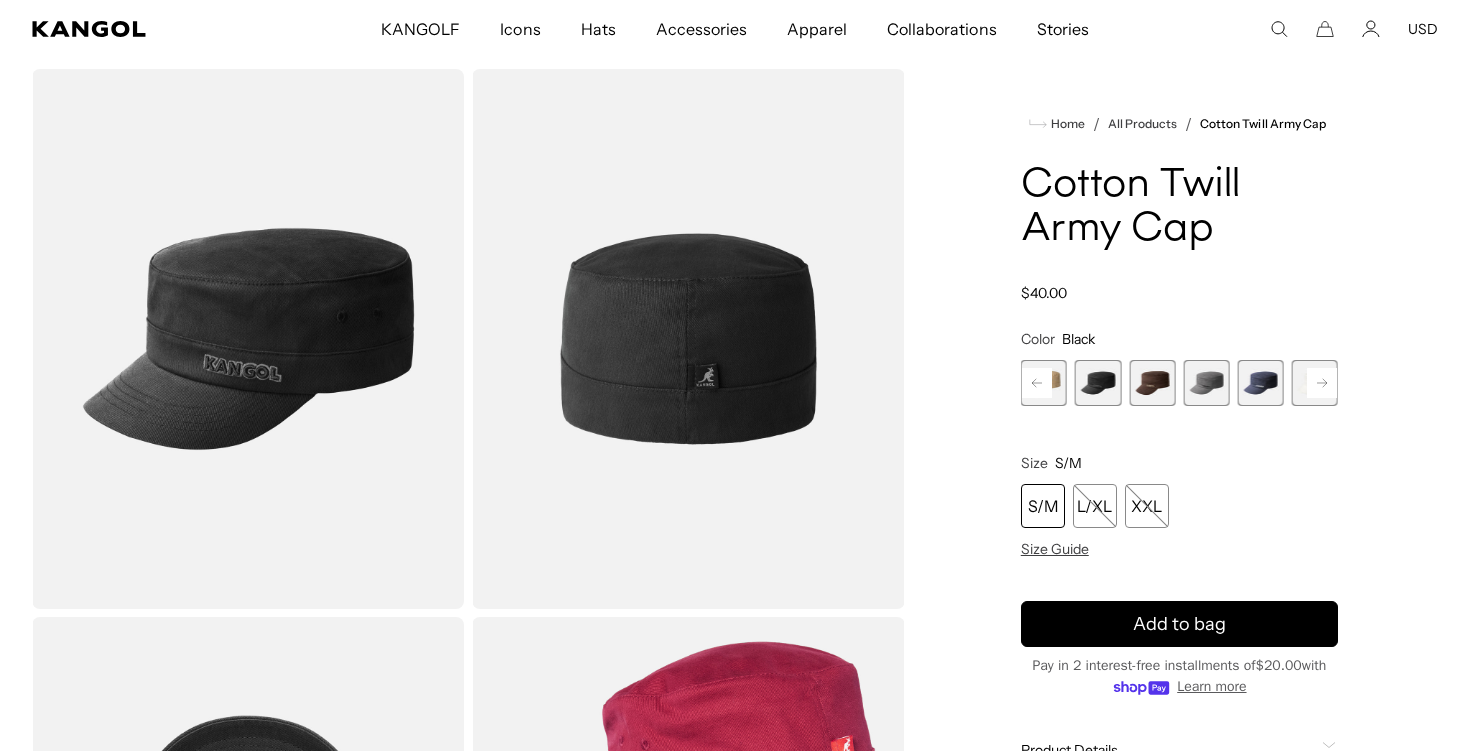 click 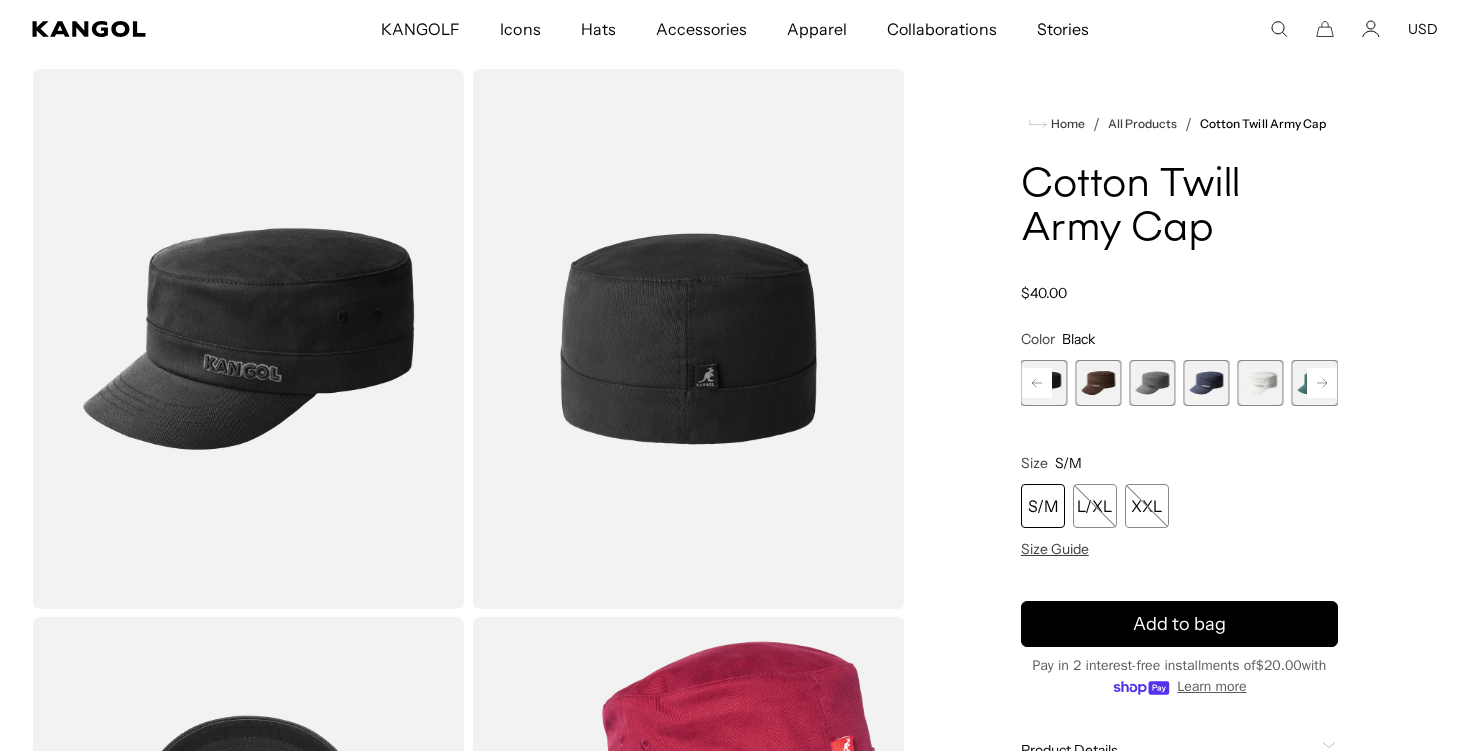 click on "Previous
Next
Cardinal
Variant sold out or unavailable
Green
Variant sold out or unavailable
Beige
Variant sold out or unavailable
Black
Variant sold out or unavailable
Brown
Variant sold out or unavailable
Grey
Variant sold out or unavailable
Navy" at bounding box center (1179, 383) 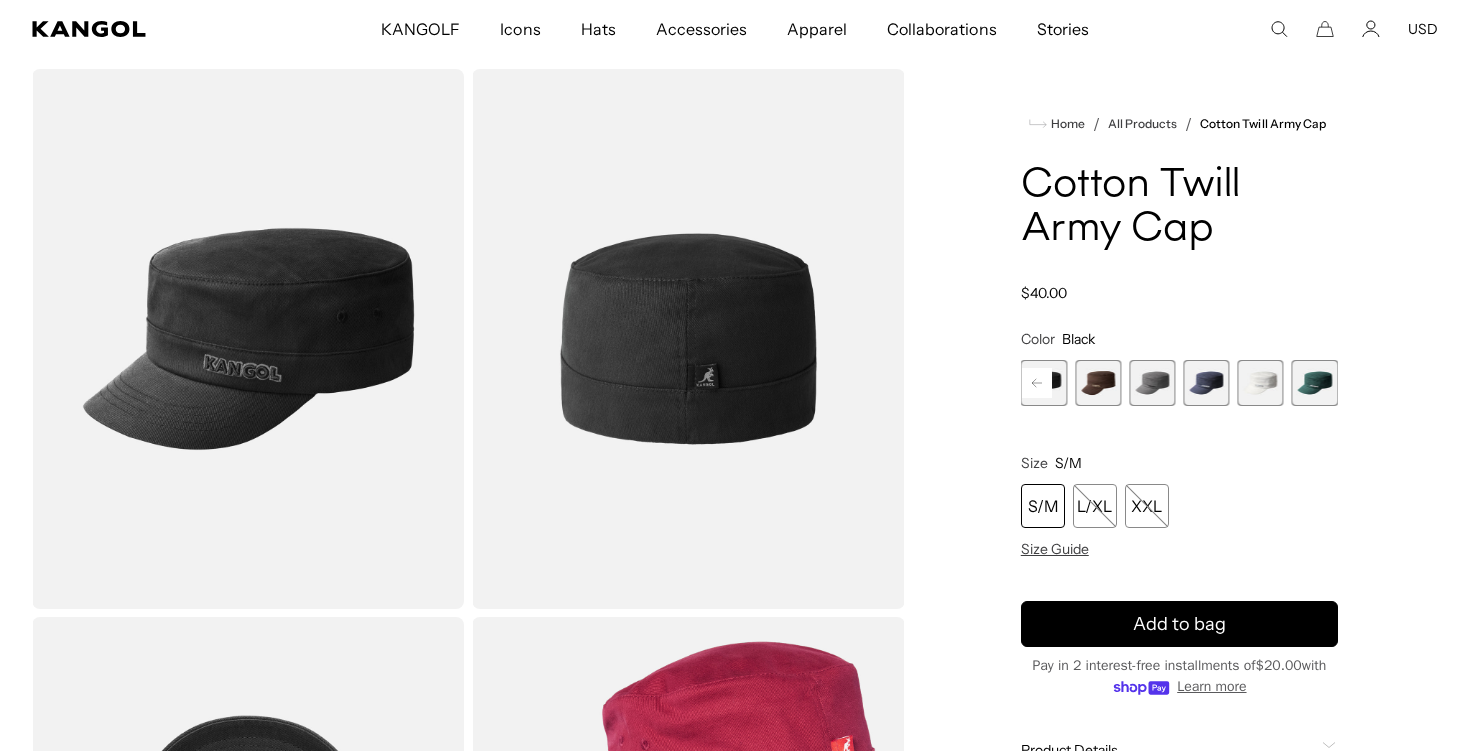 scroll, scrollTop: 0, scrollLeft: 0, axis: both 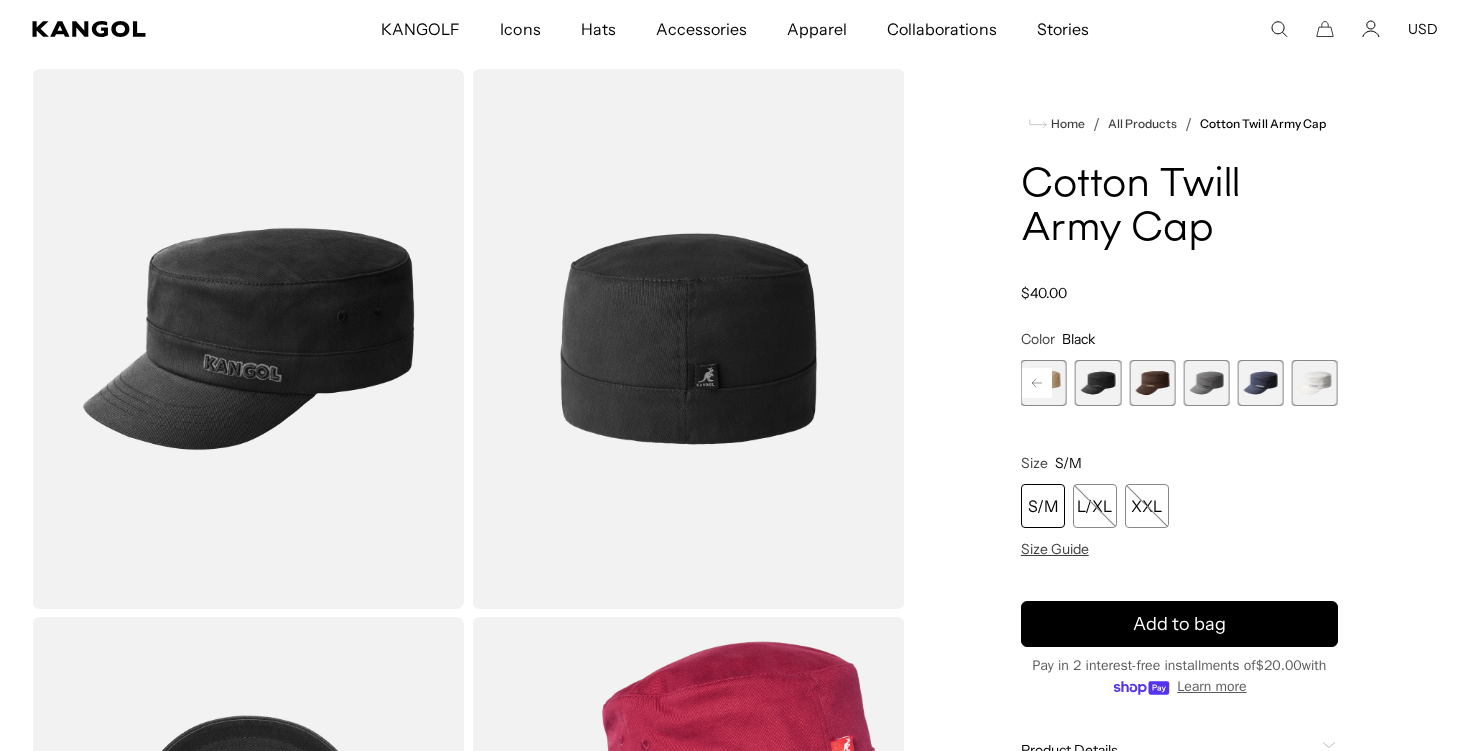 click 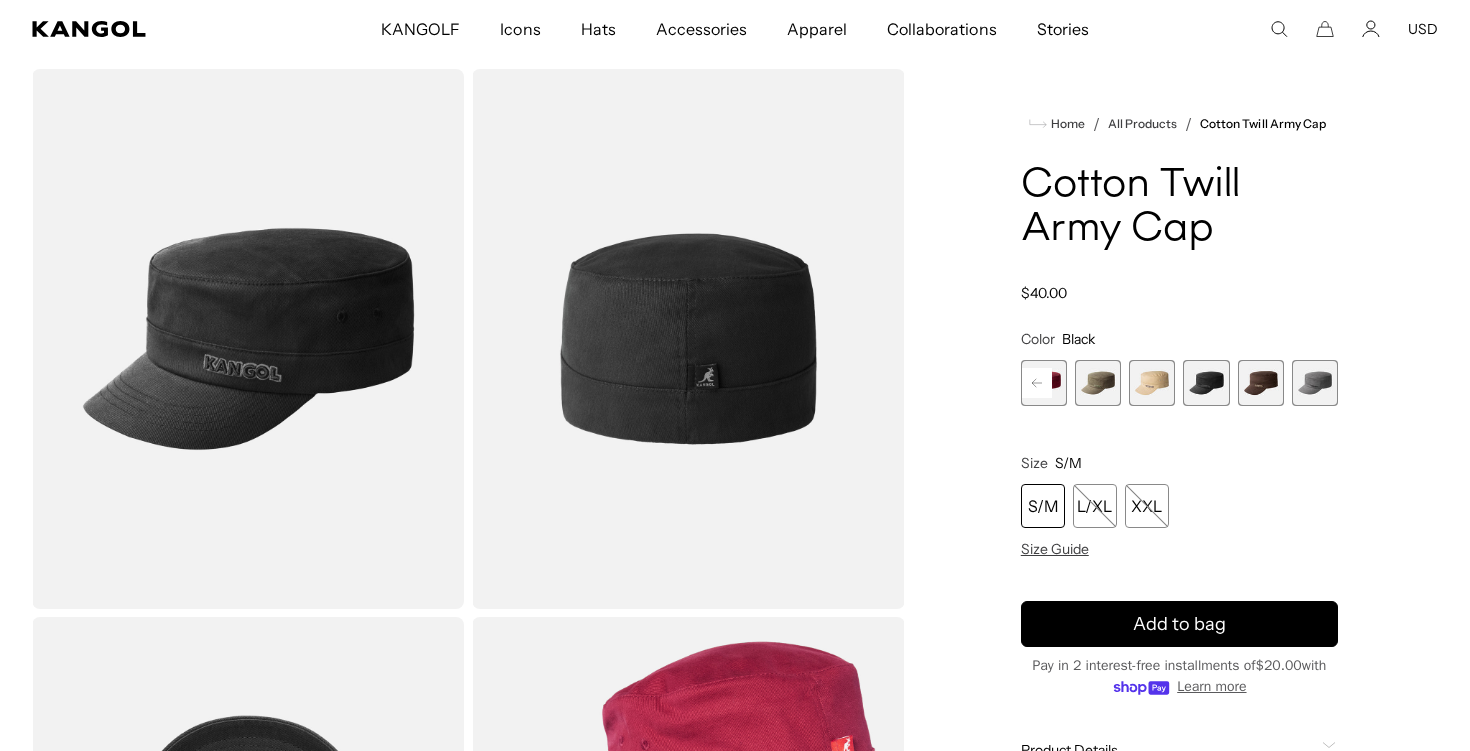 click 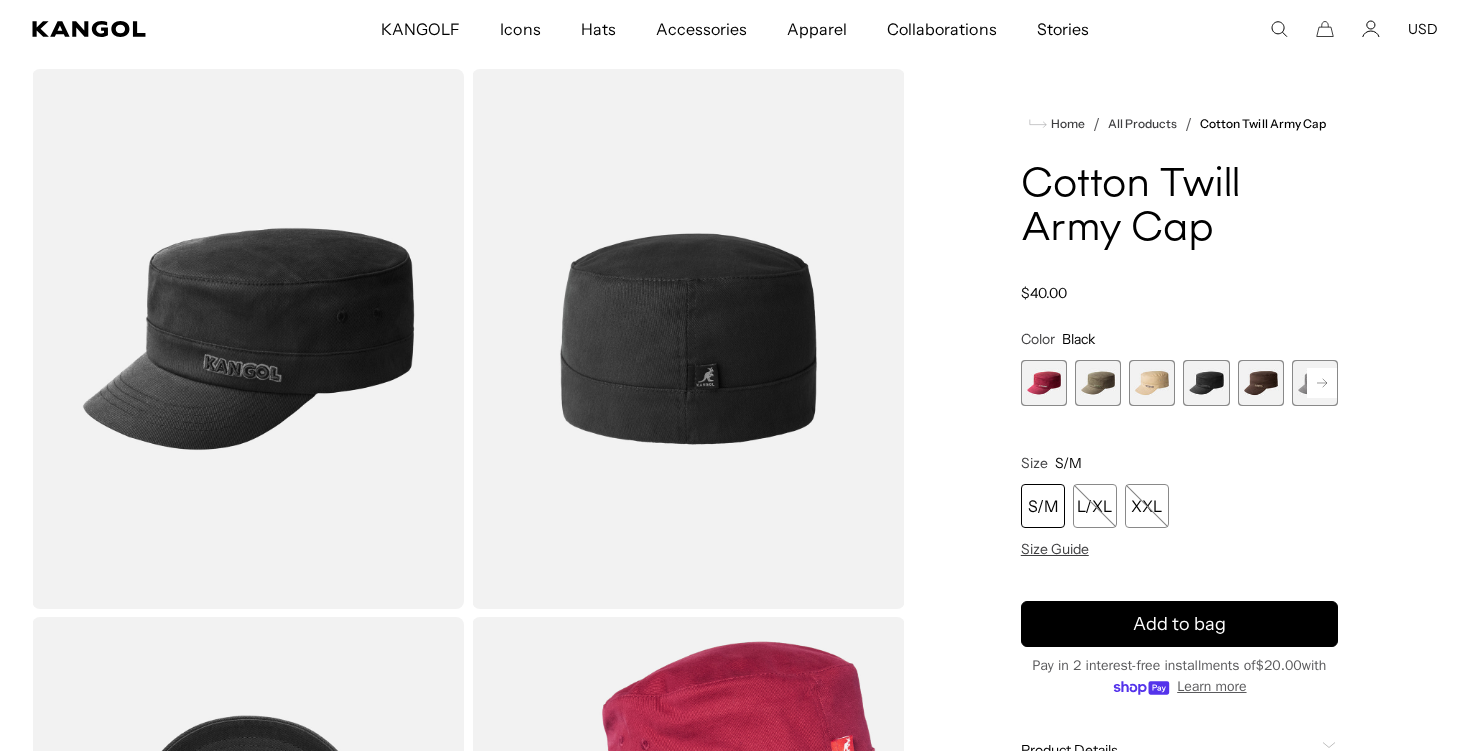click at bounding box center (1044, 383) 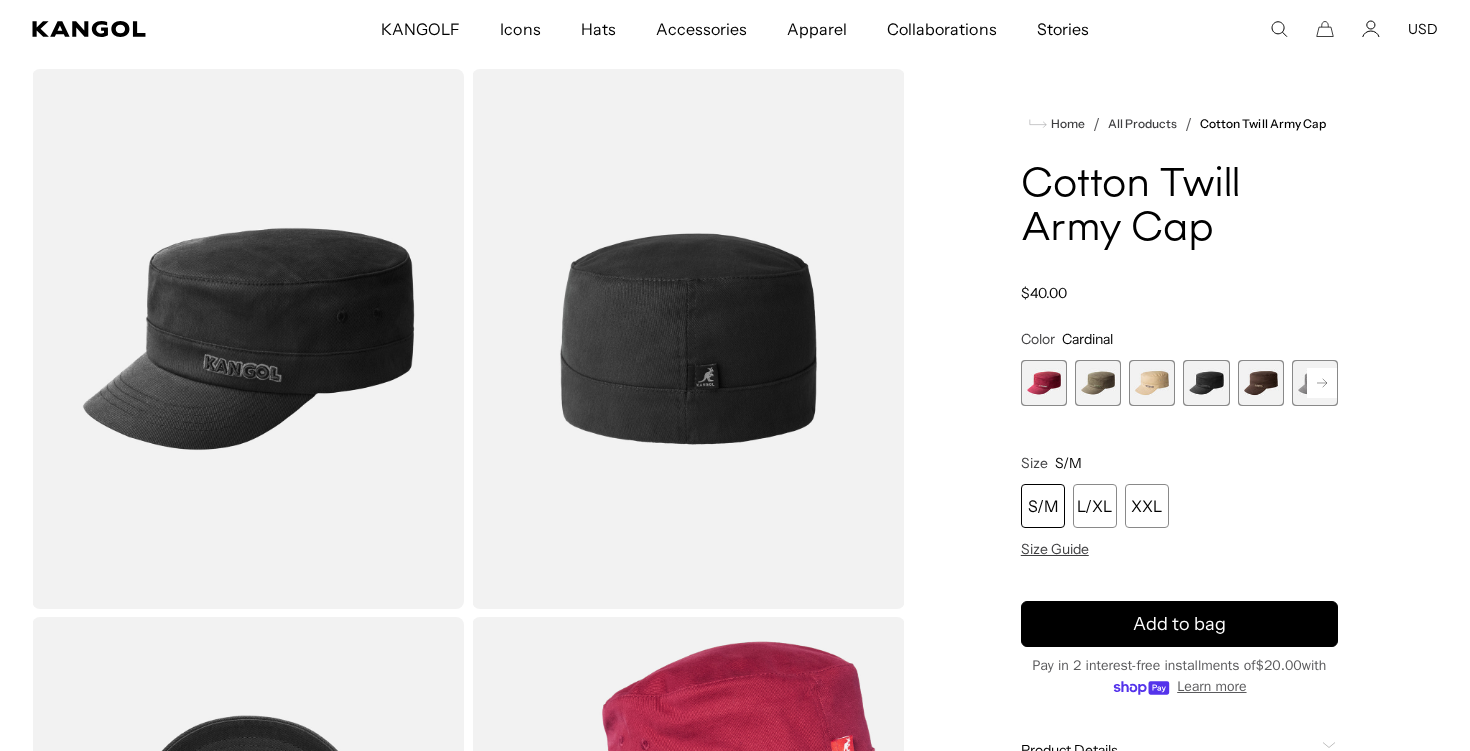 click at bounding box center [1044, 383] 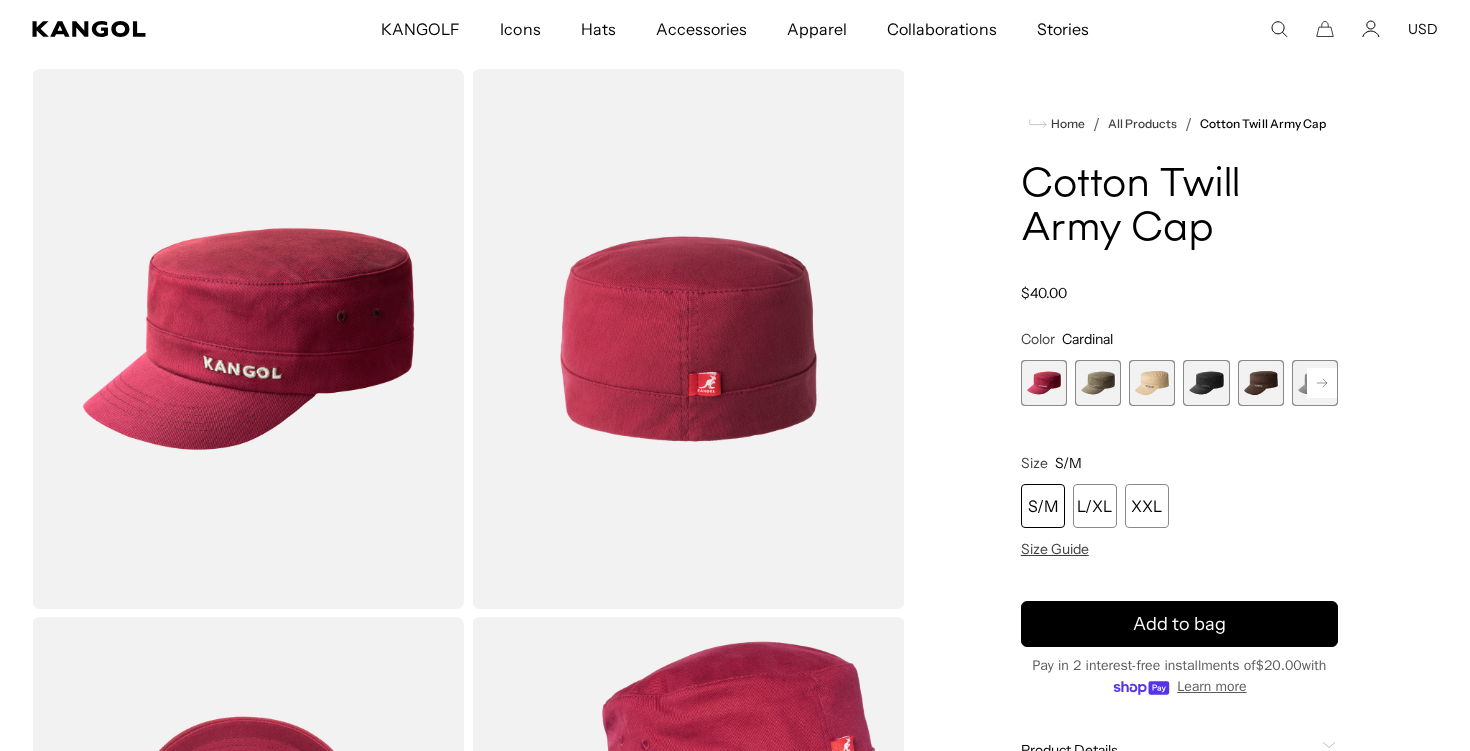 click at bounding box center [1098, 383] 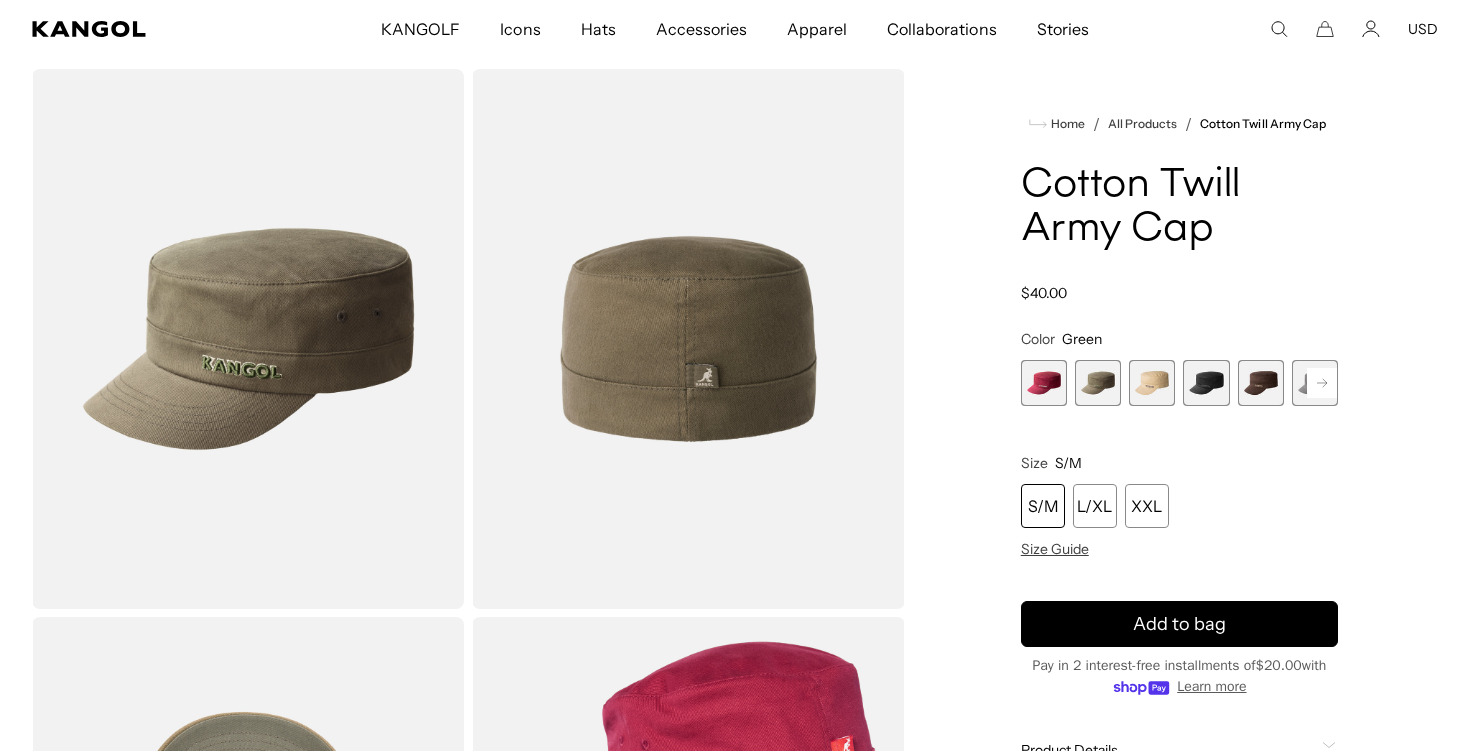scroll, scrollTop: 0, scrollLeft: 0, axis: both 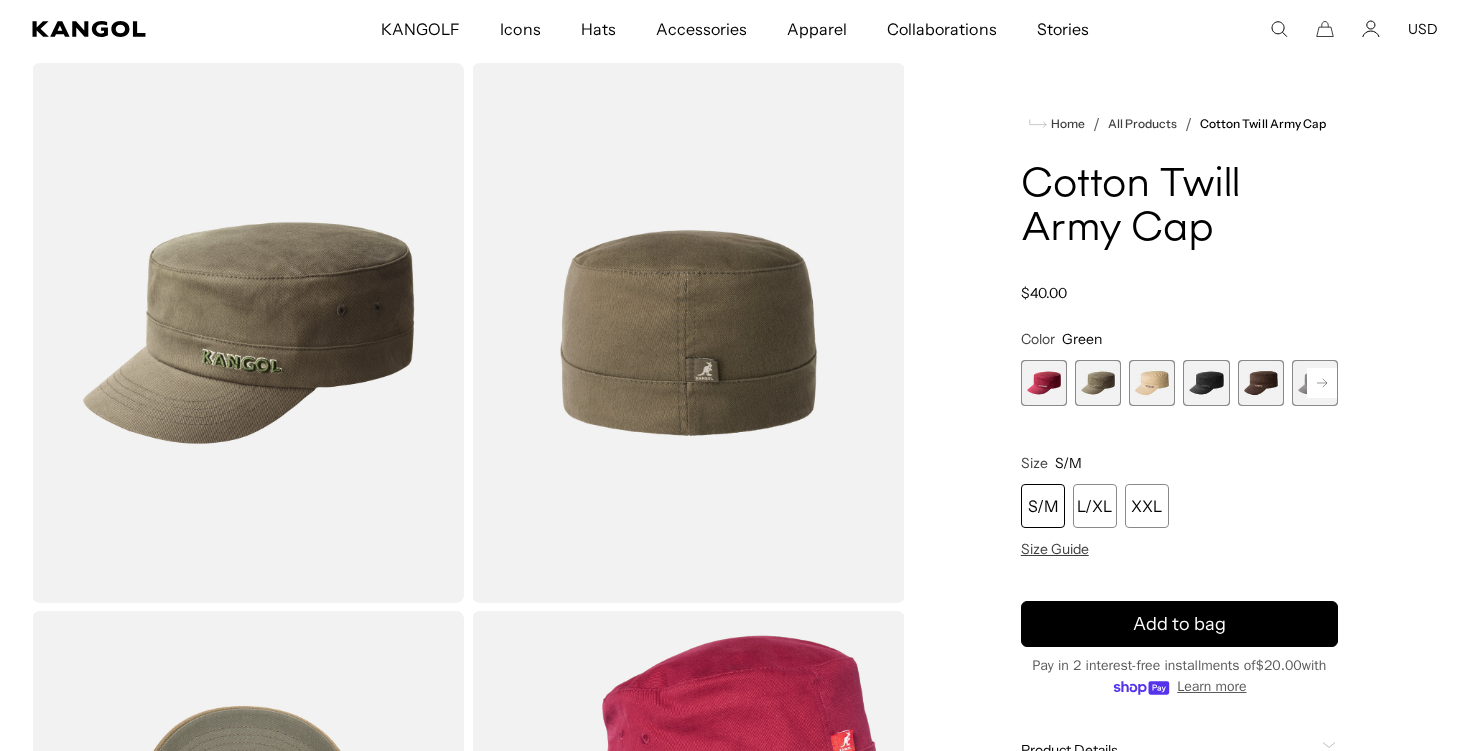 click at bounding box center (1261, 383) 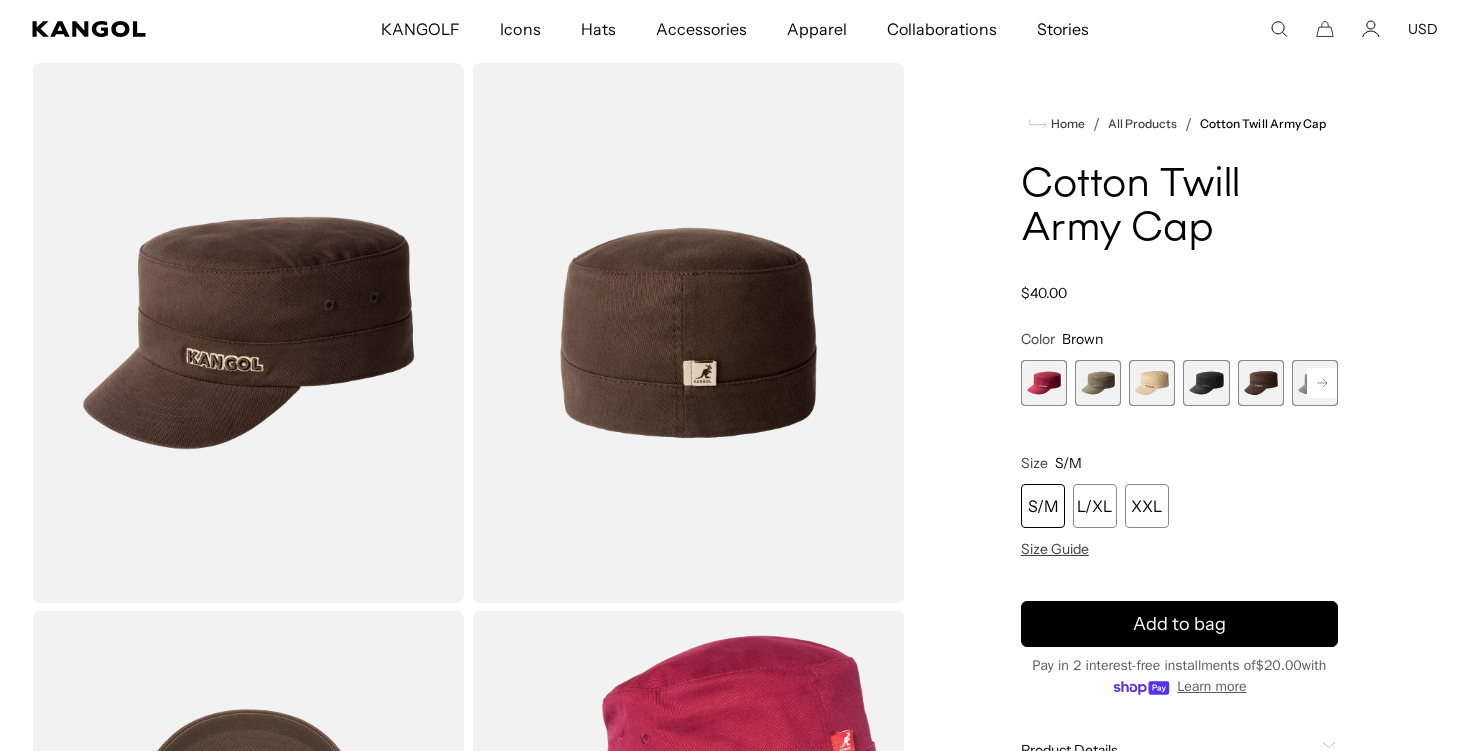 scroll, scrollTop: 0, scrollLeft: 412, axis: horizontal 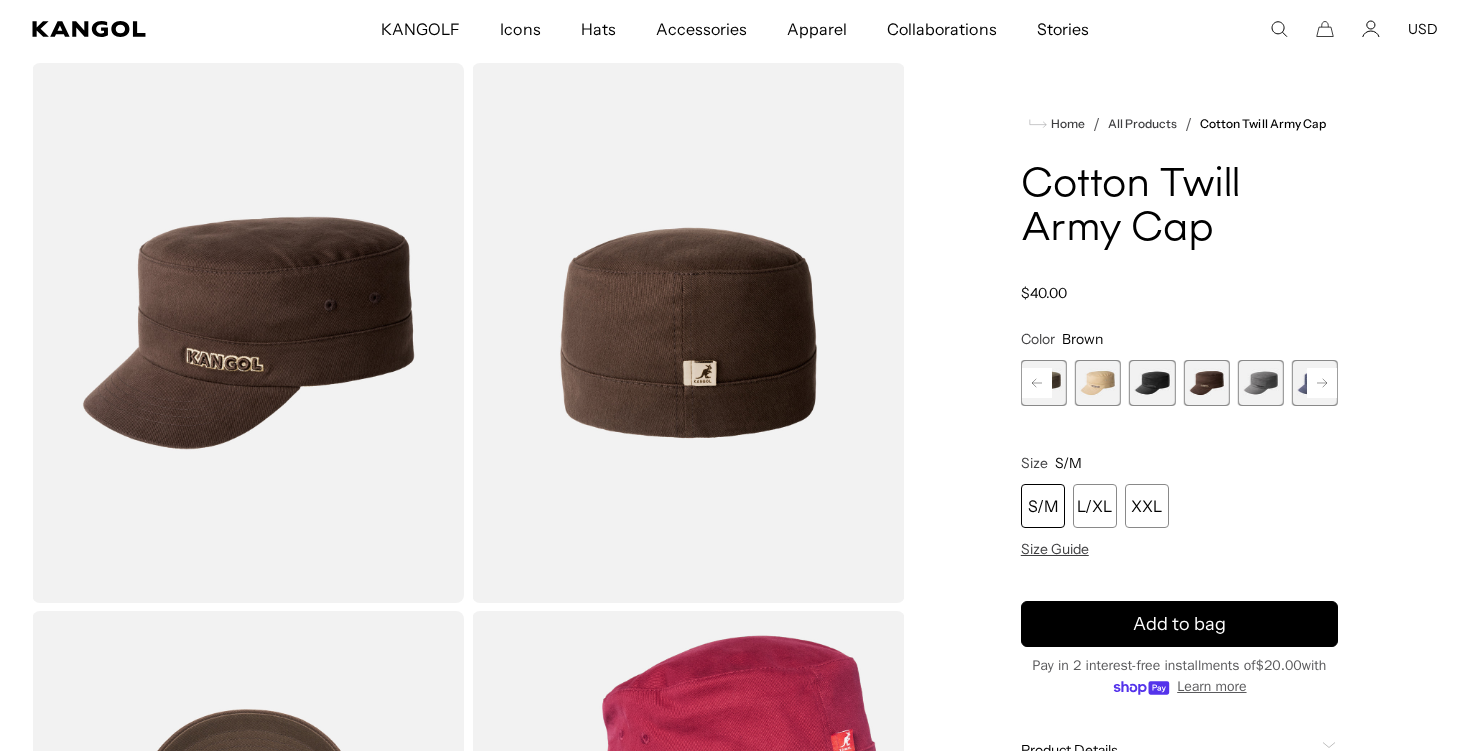 click 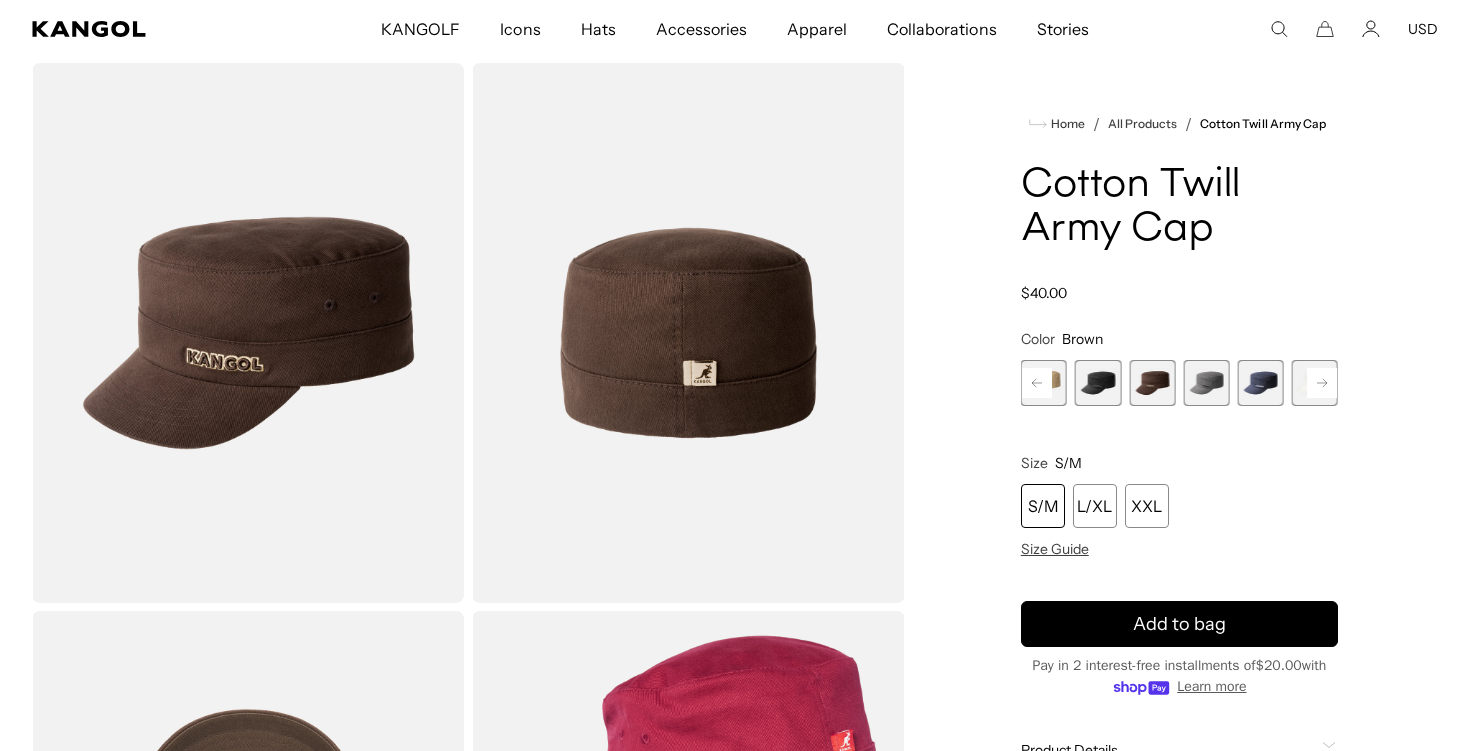 scroll, scrollTop: 0, scrollLeft: 0, axis: both 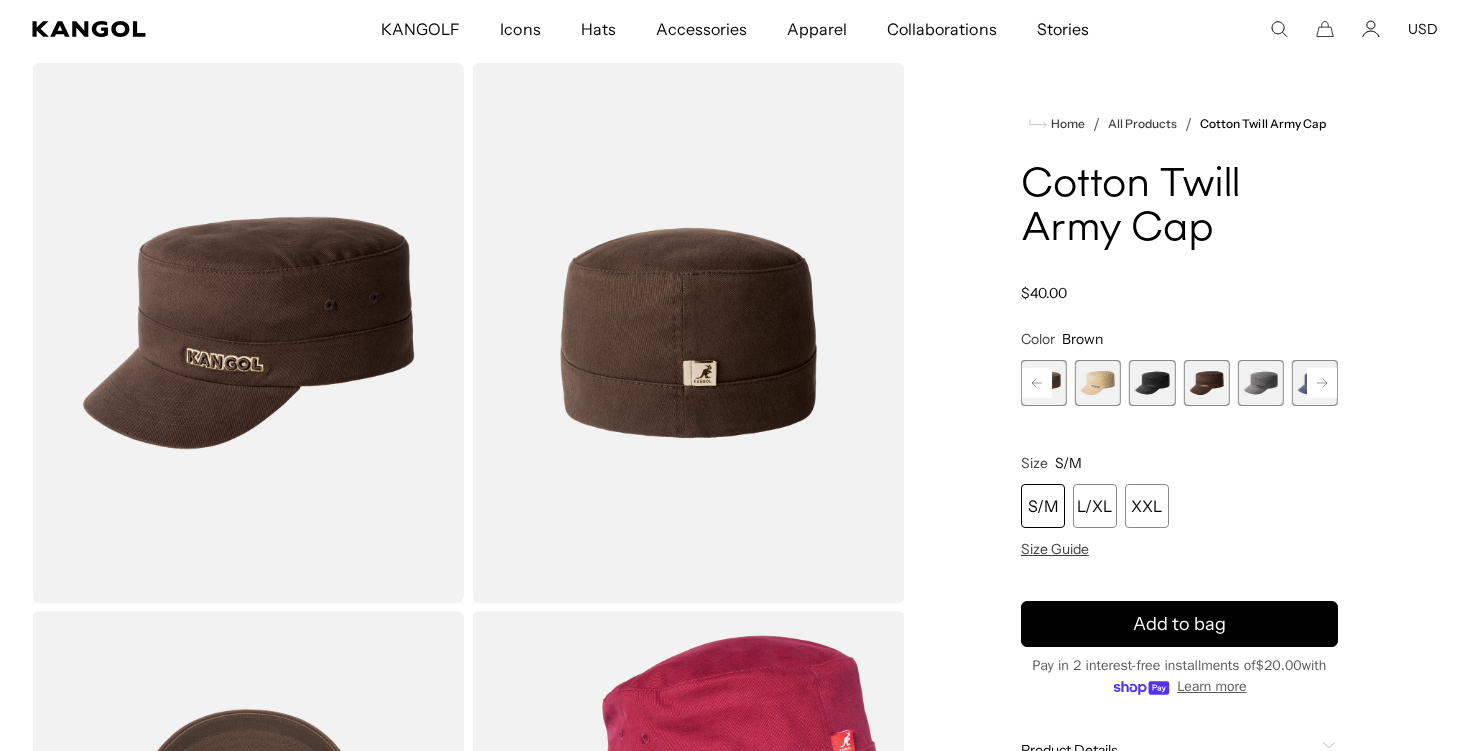 click 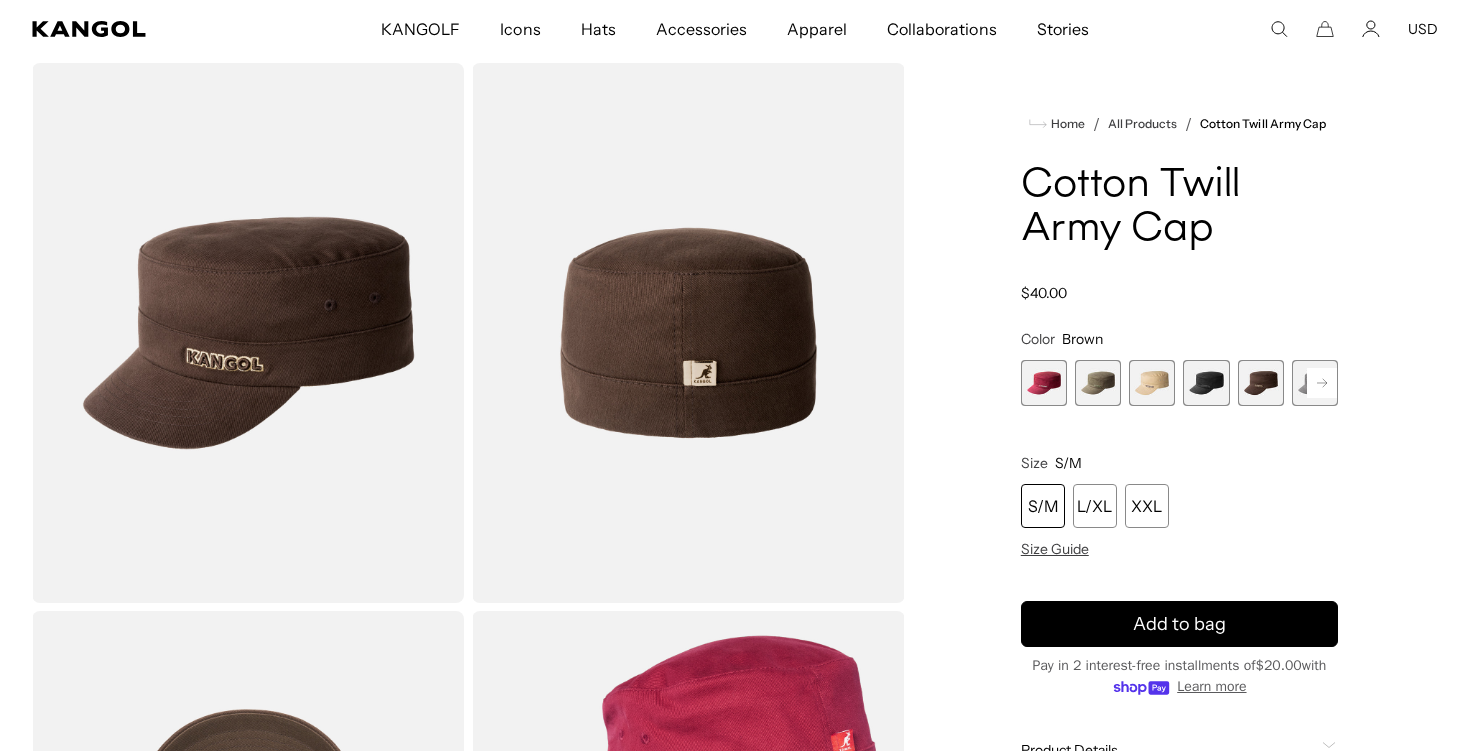 click at bounding box center (1098, 383) 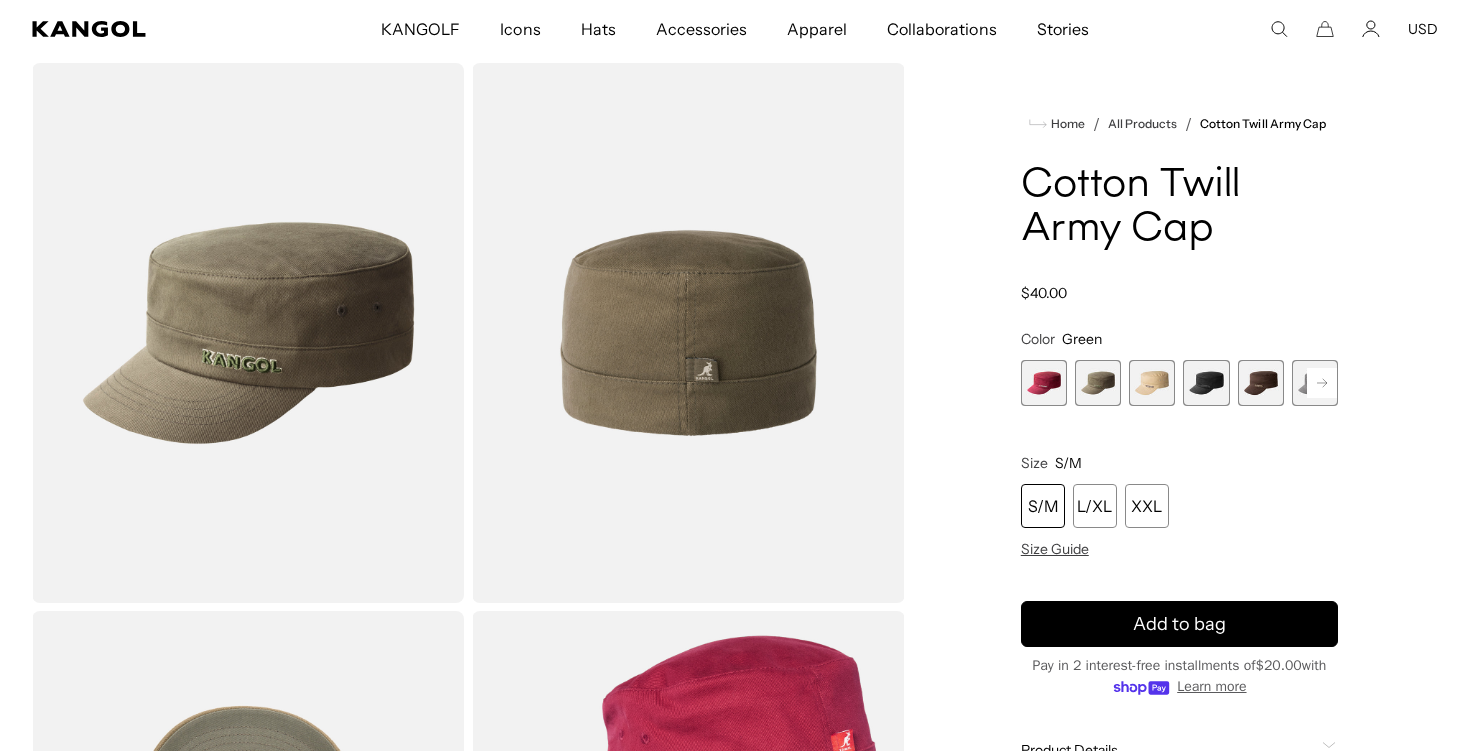 scroll, scrollTop: 0, scrollLeft: 412, axis: horizontal 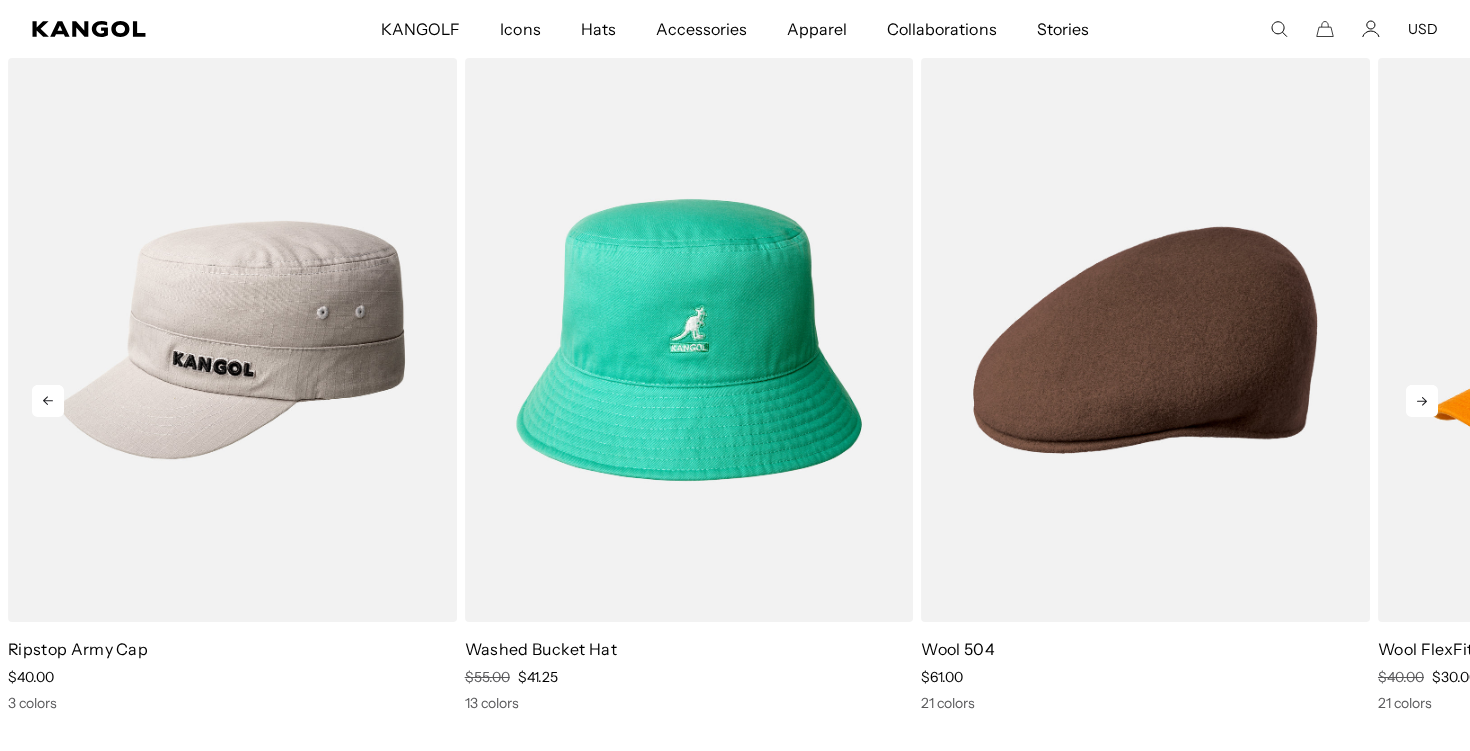 click 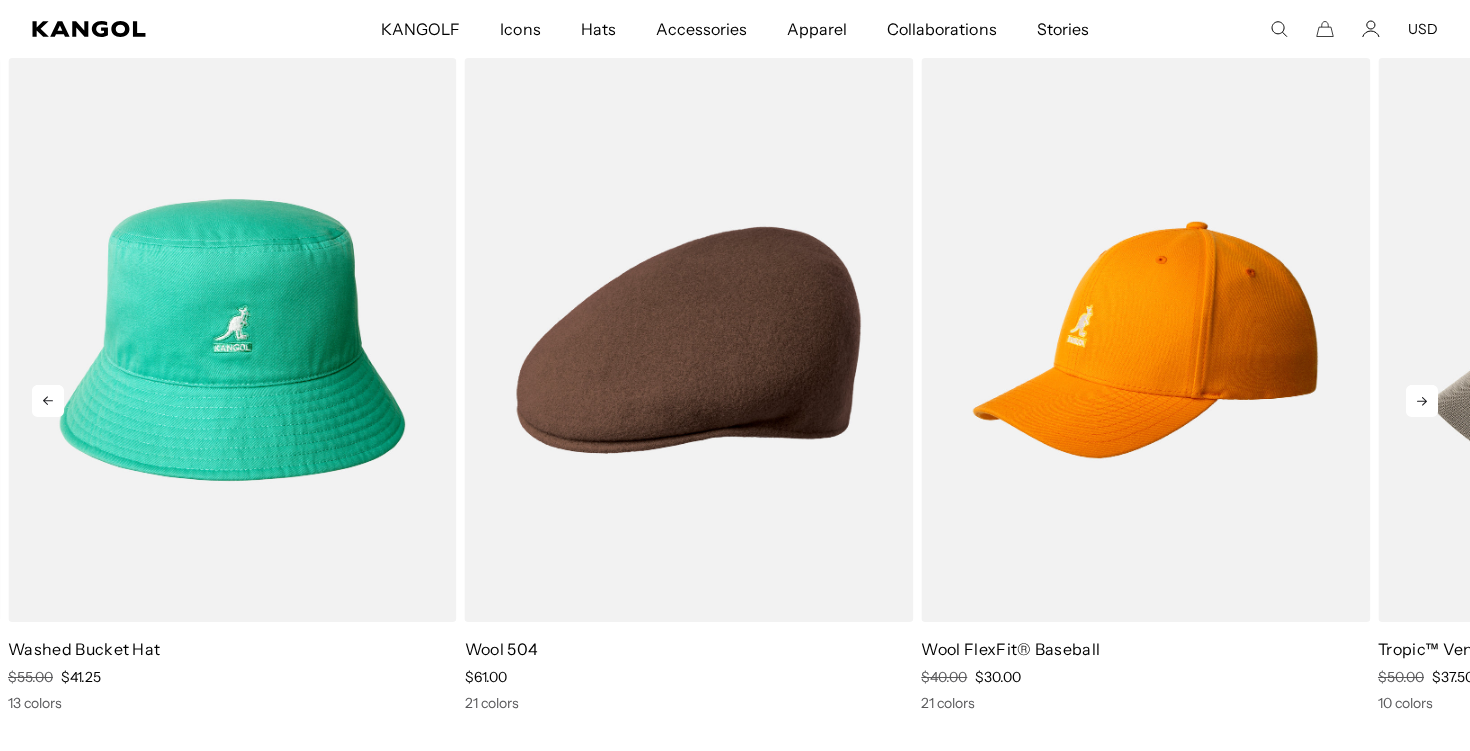 click 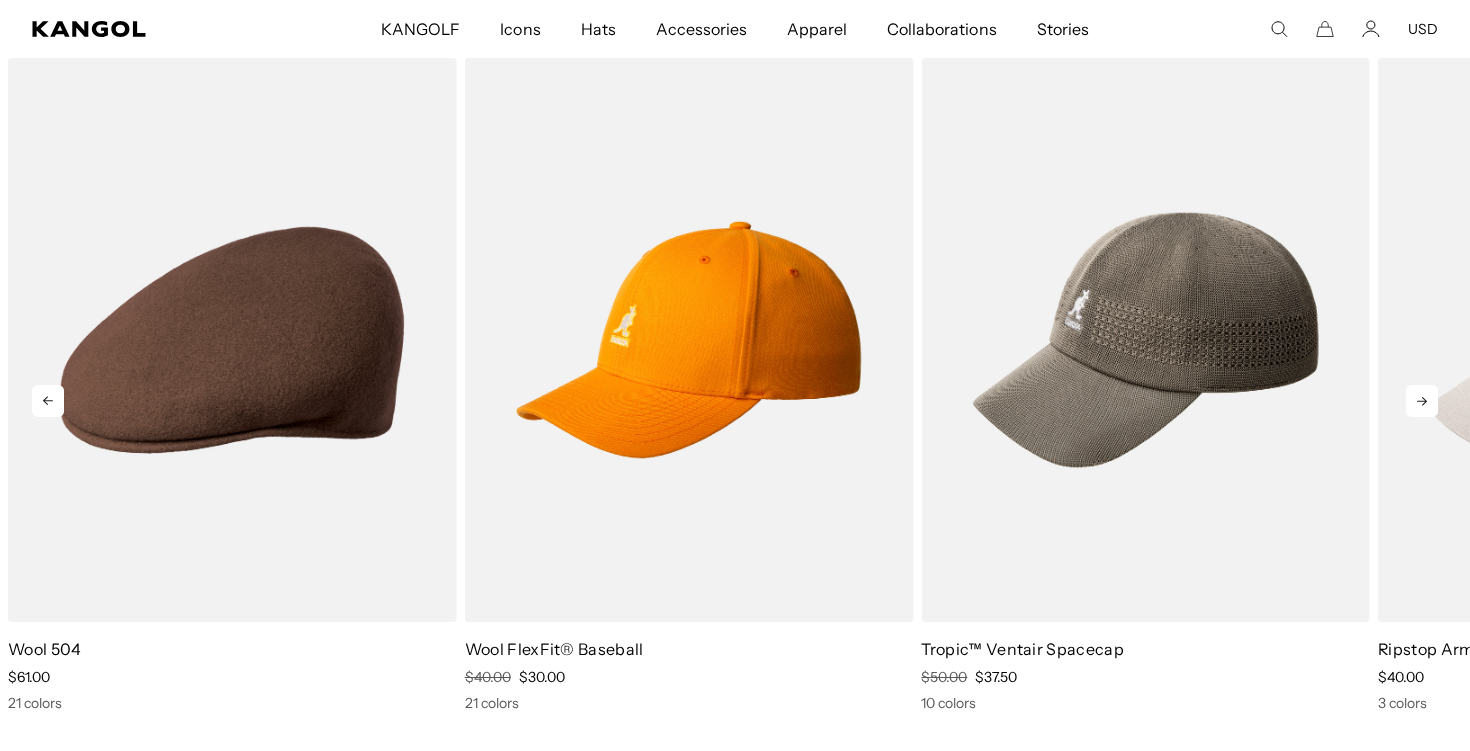 click 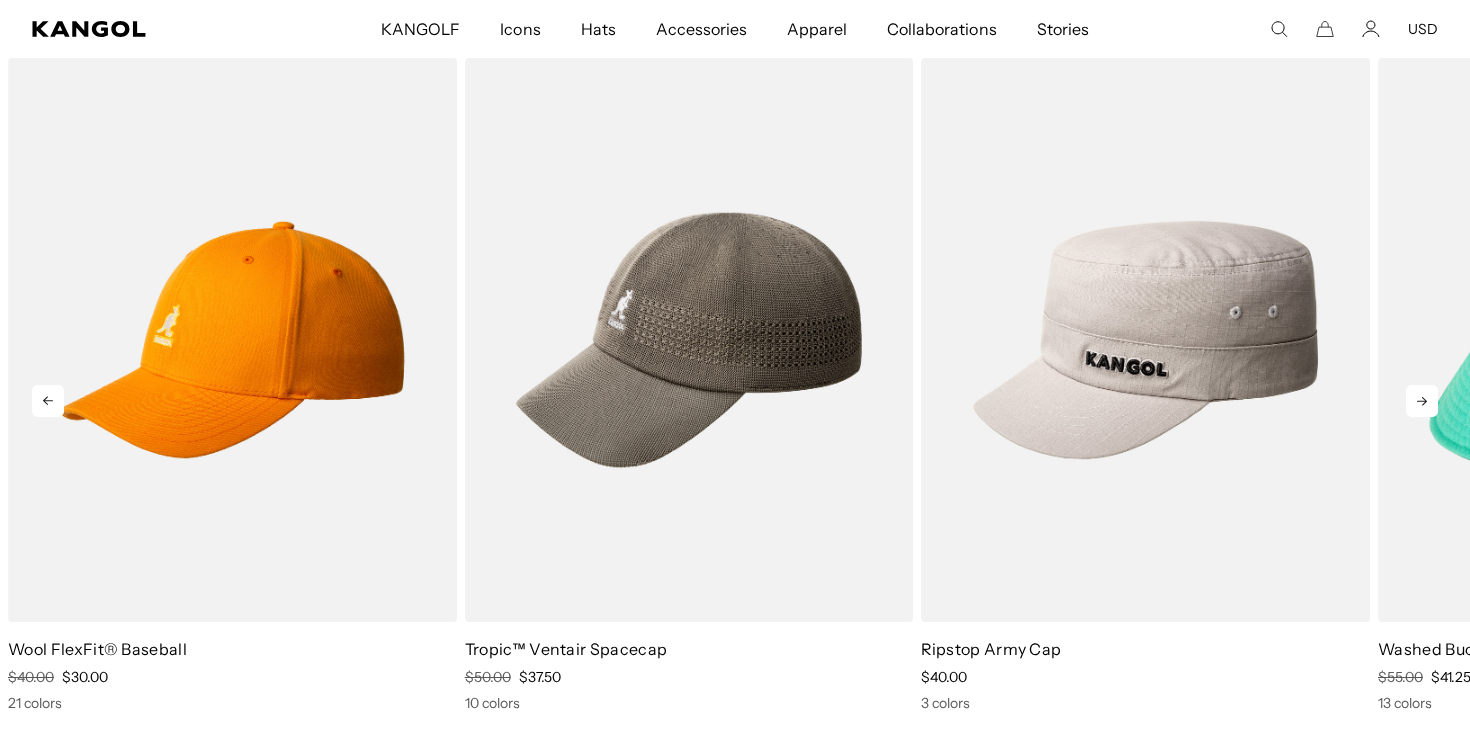 click 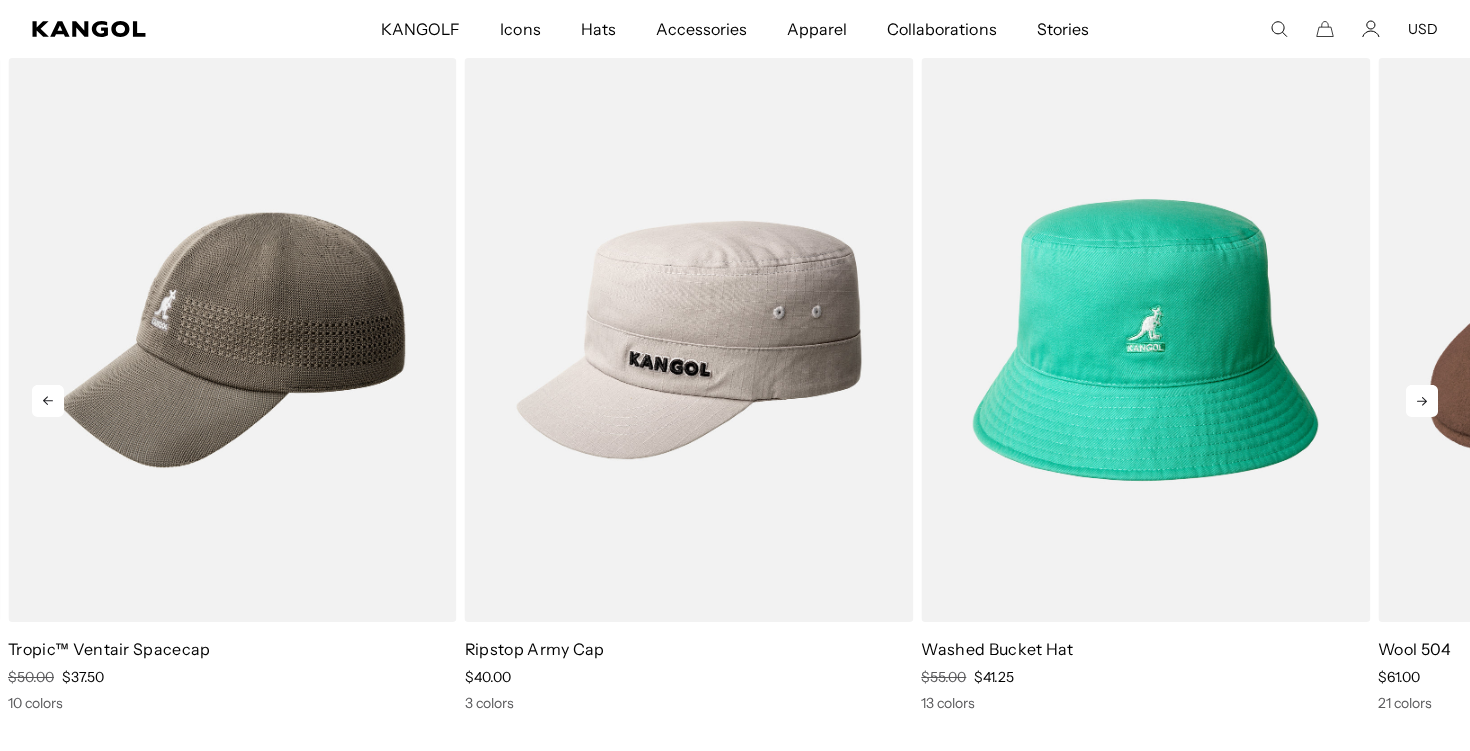 click 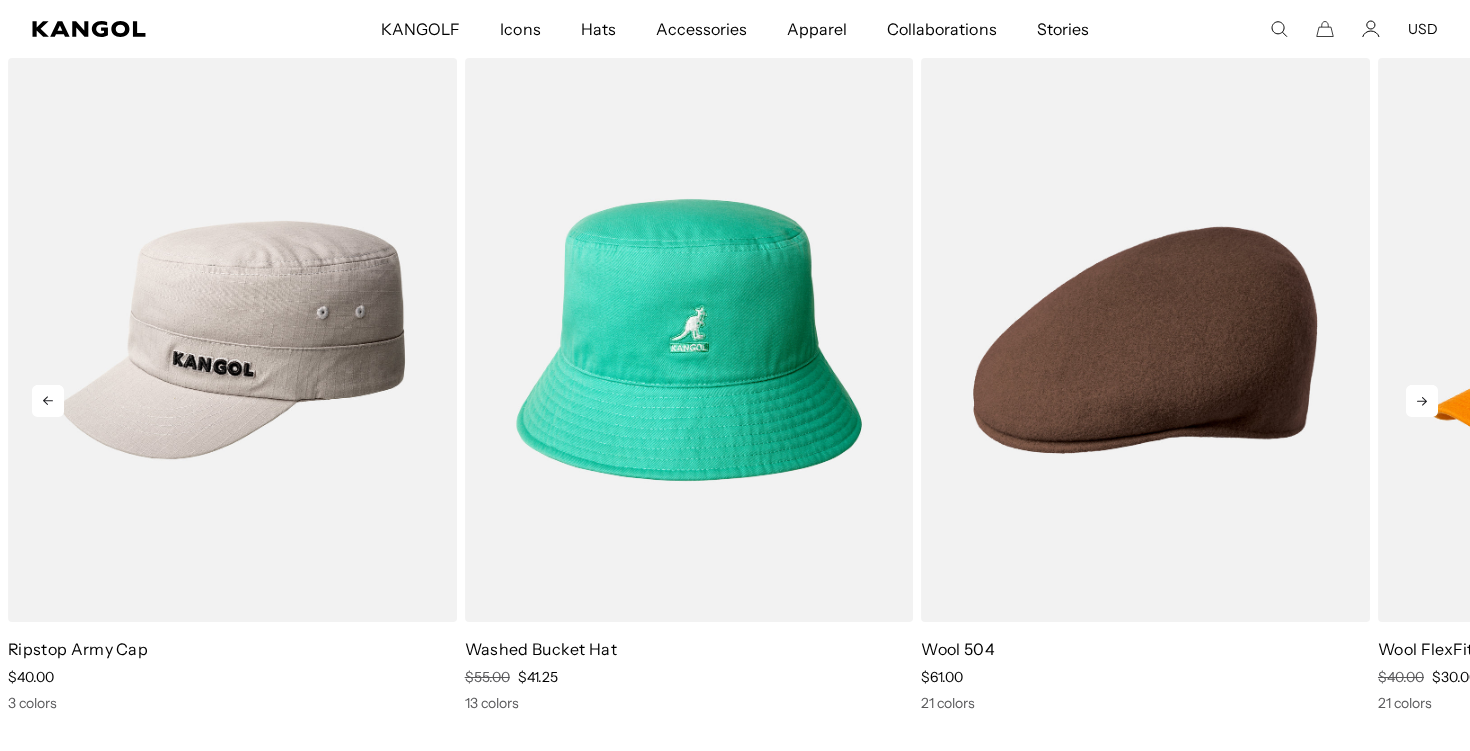 click 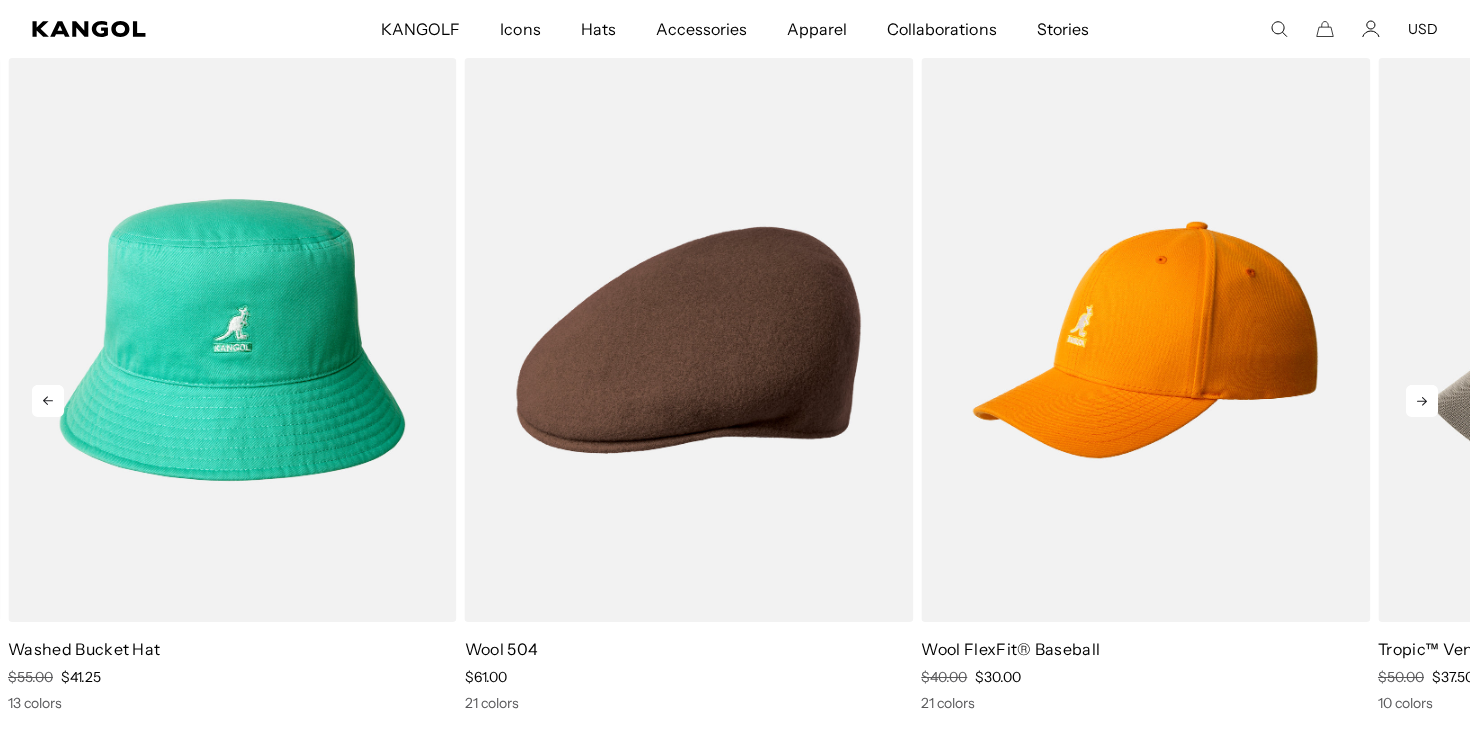 click 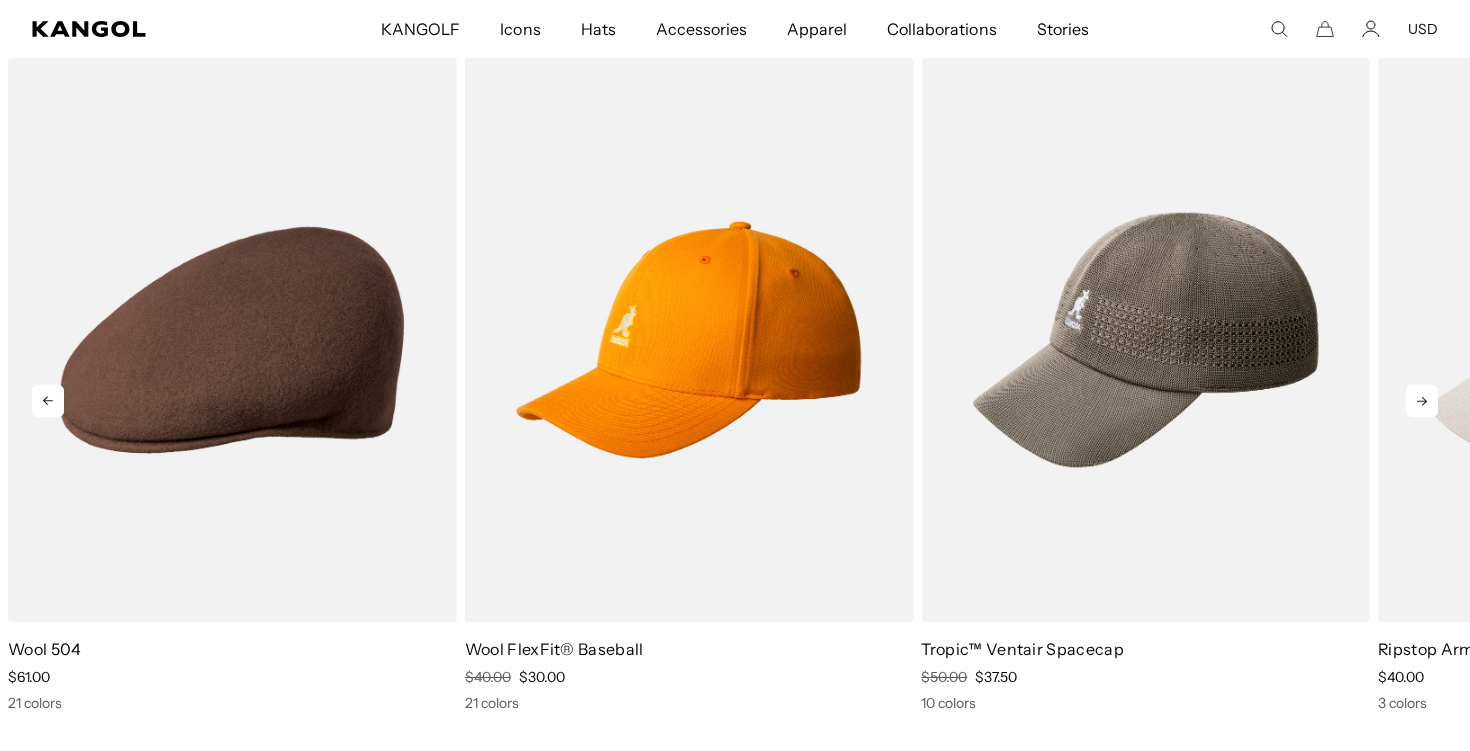click 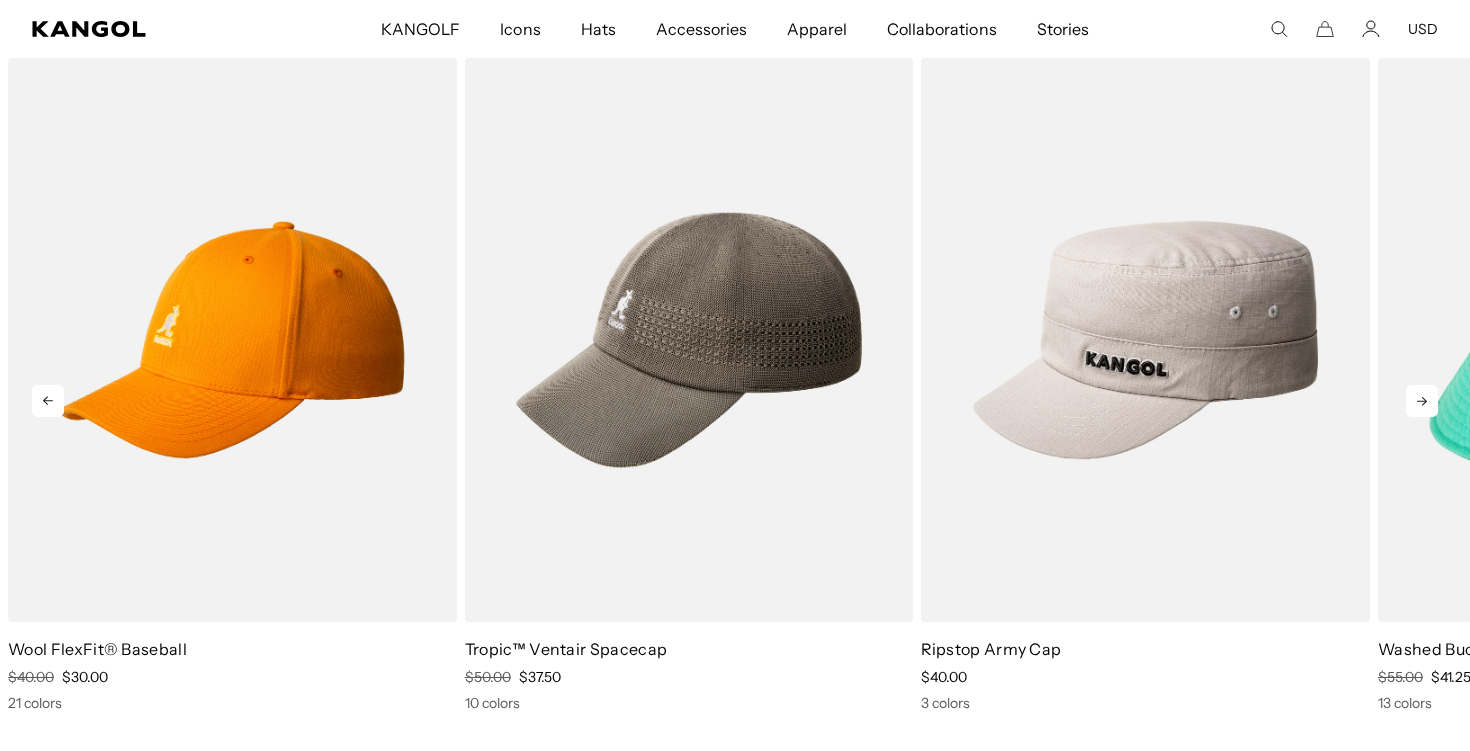 click 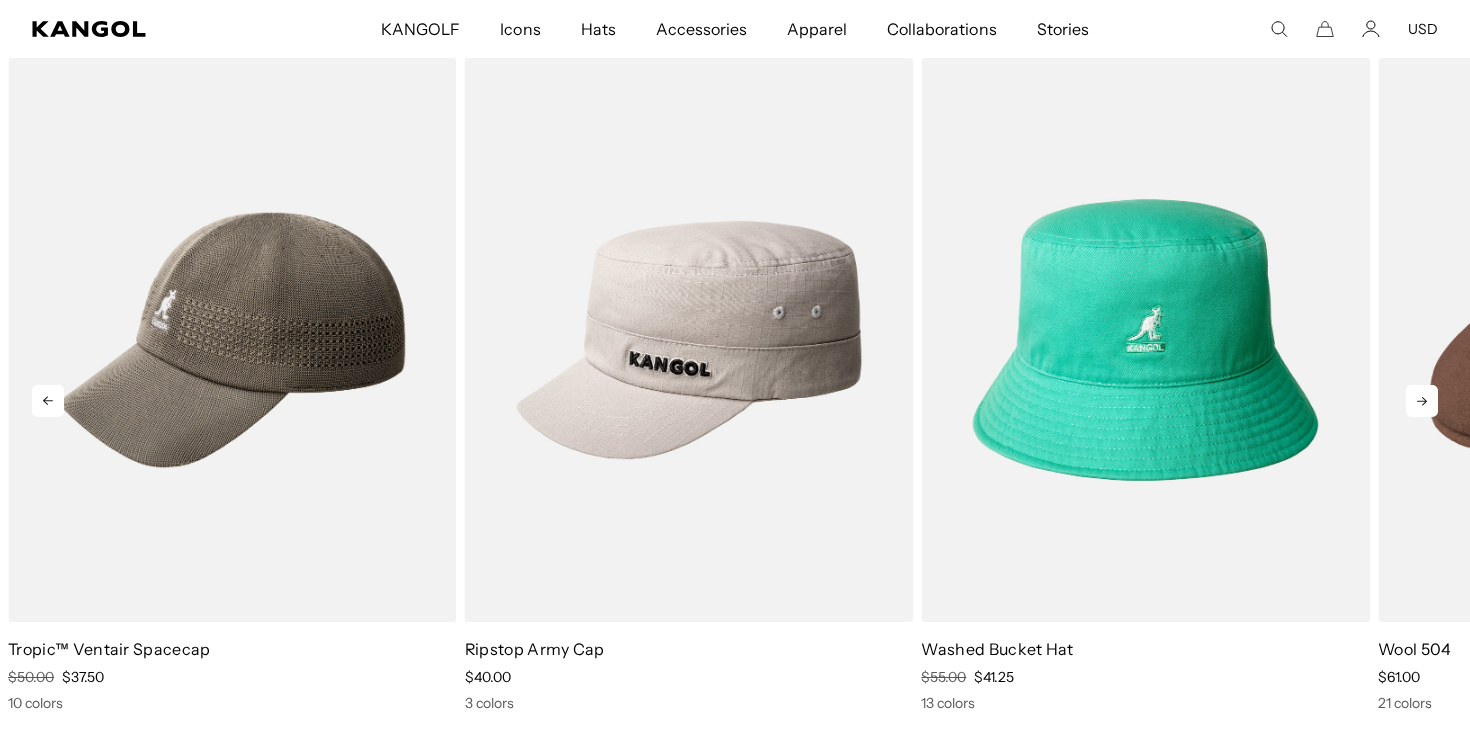 click 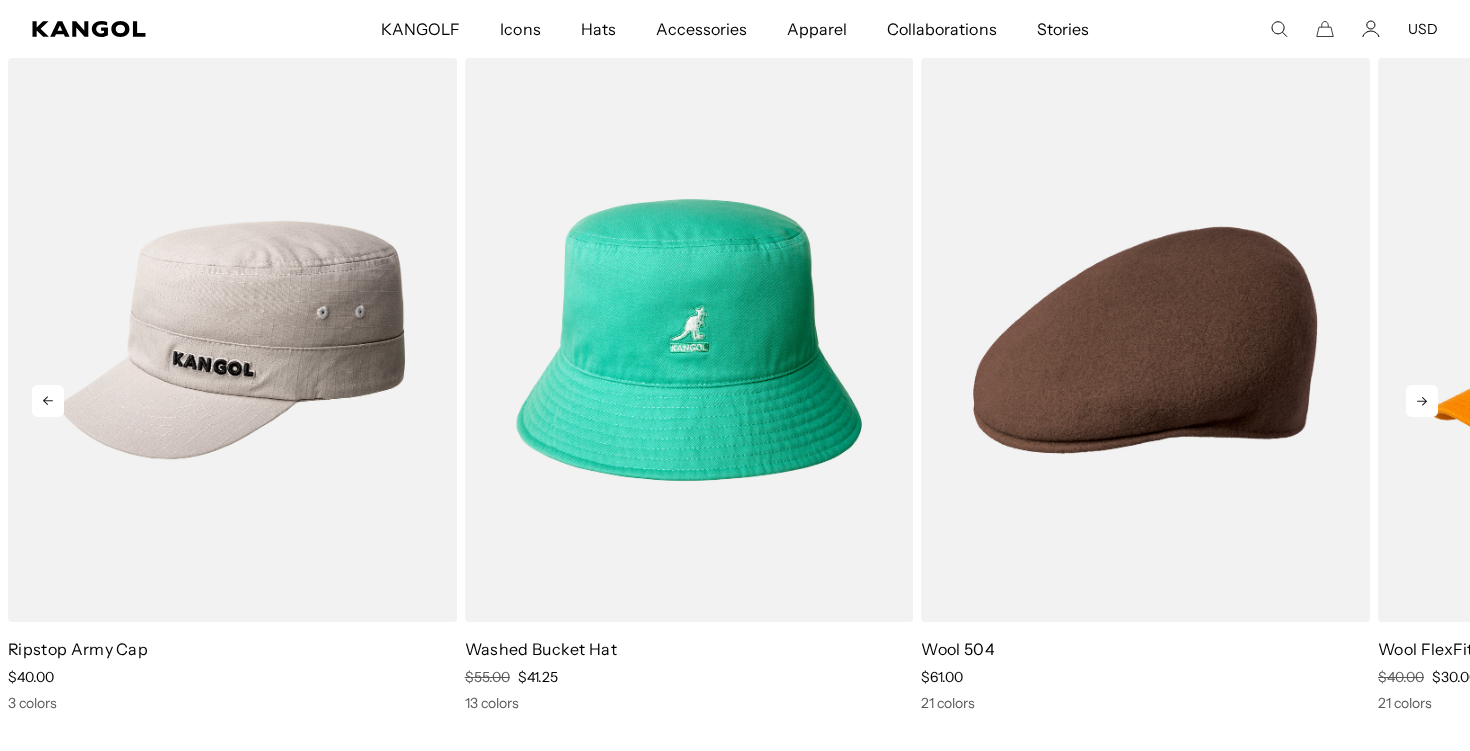 click 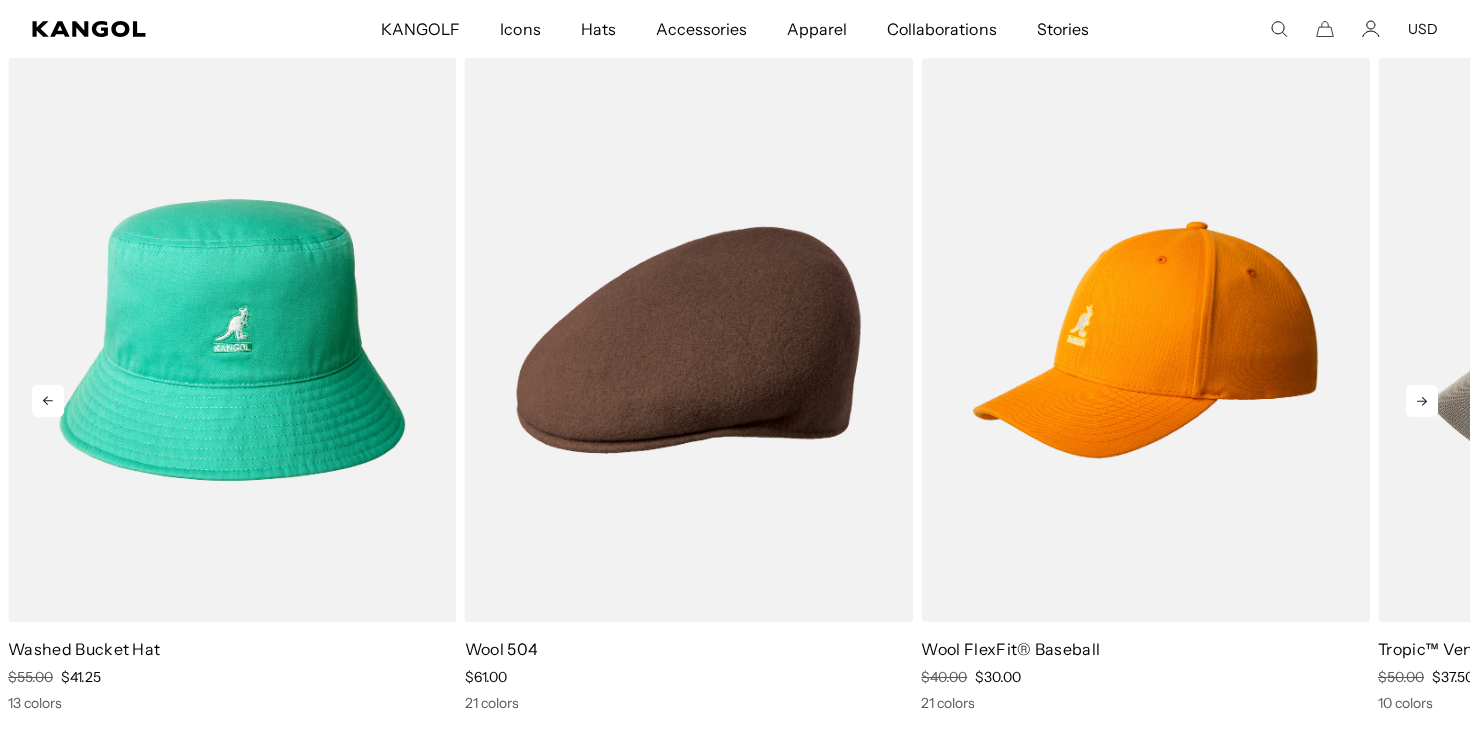 click 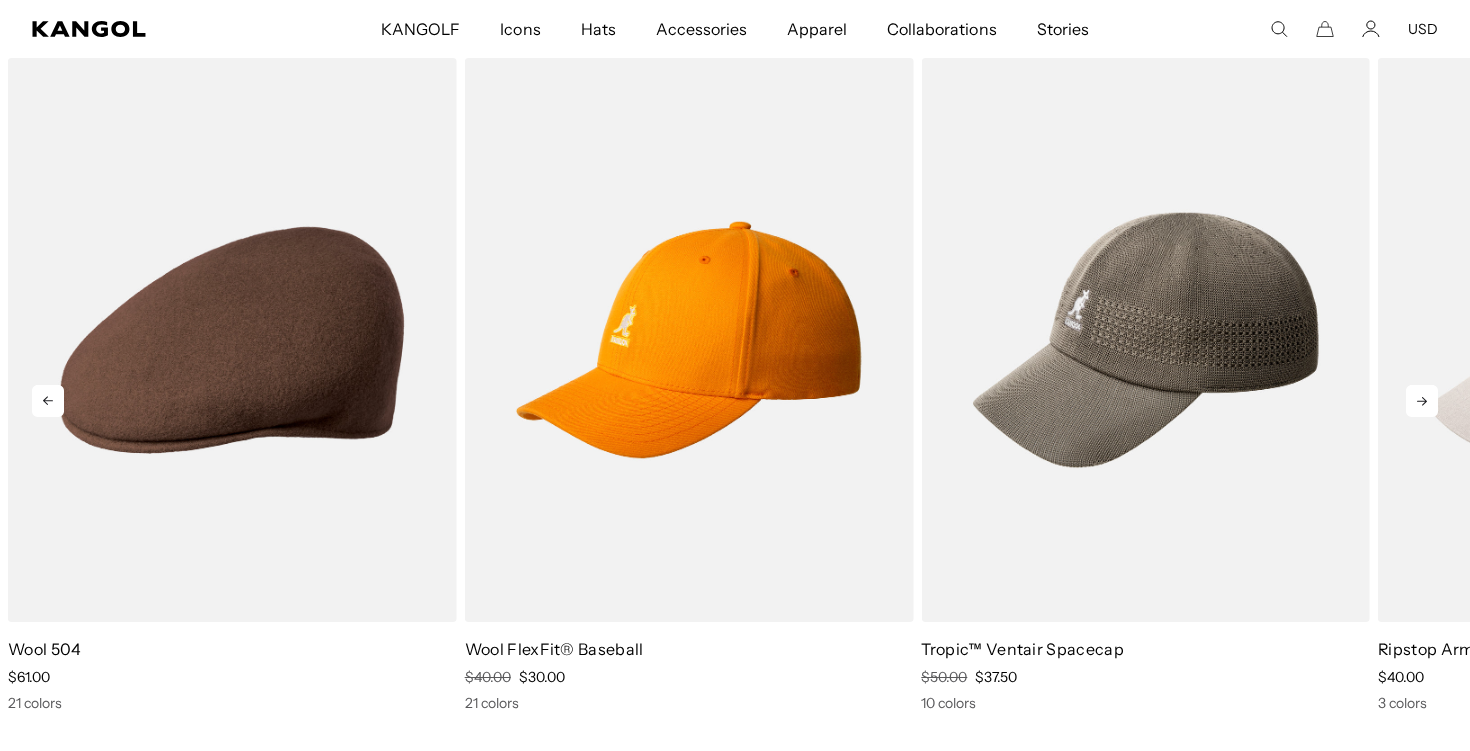 click 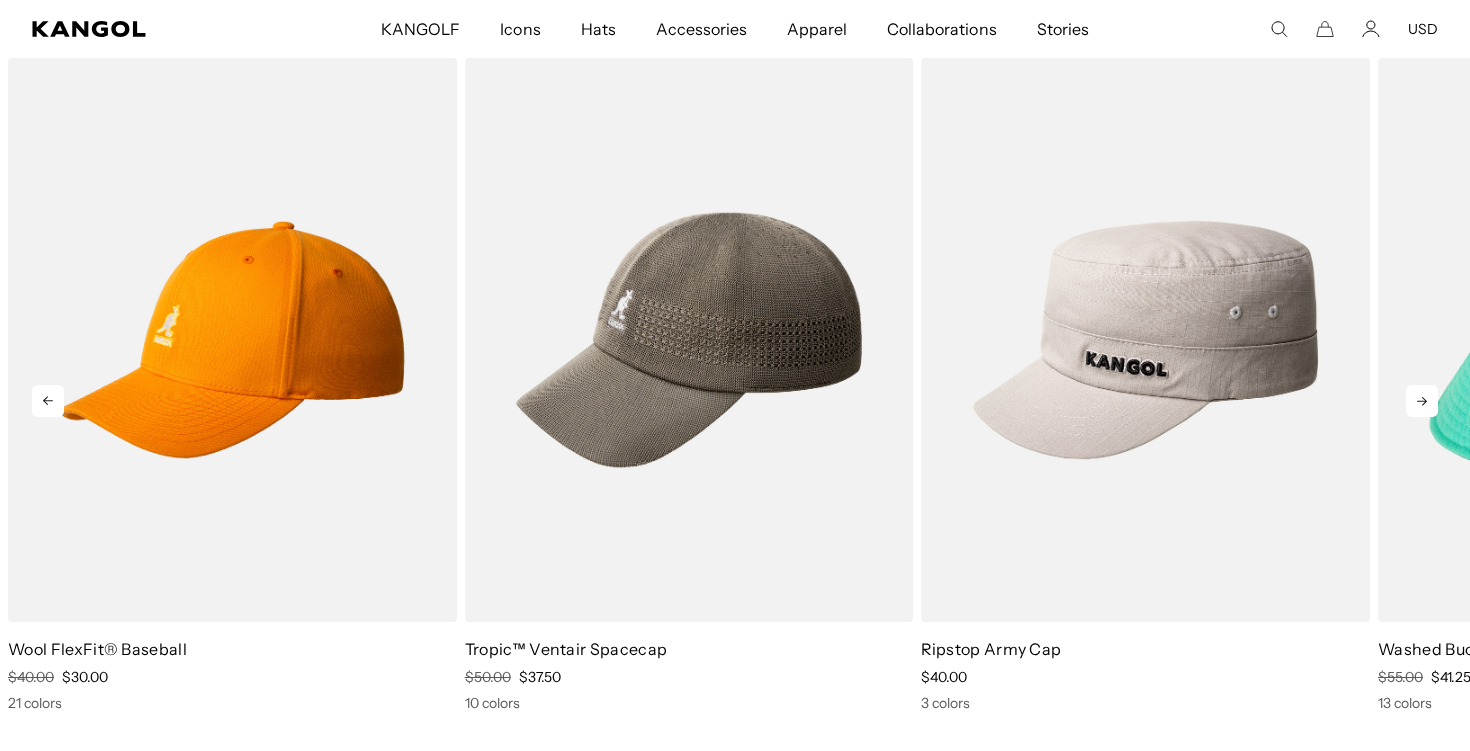 click 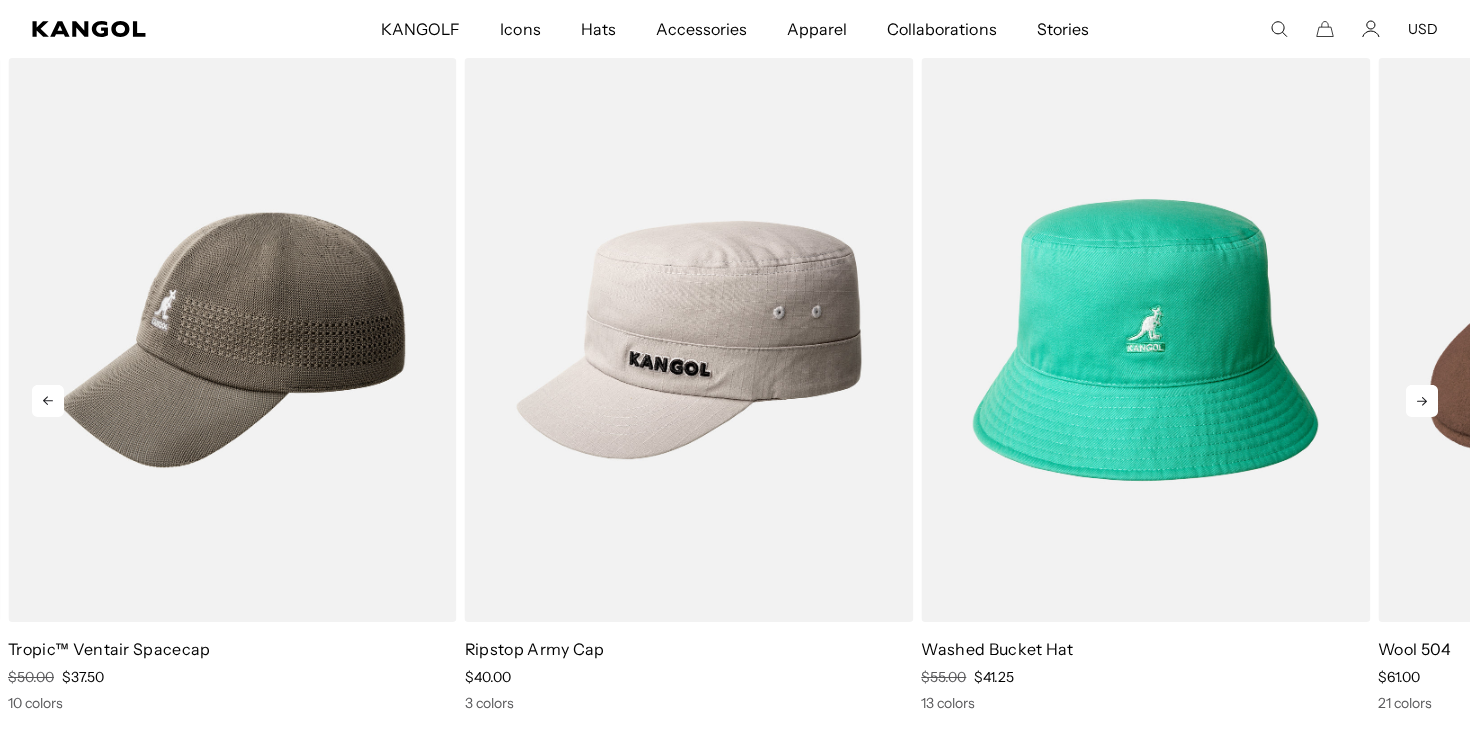click 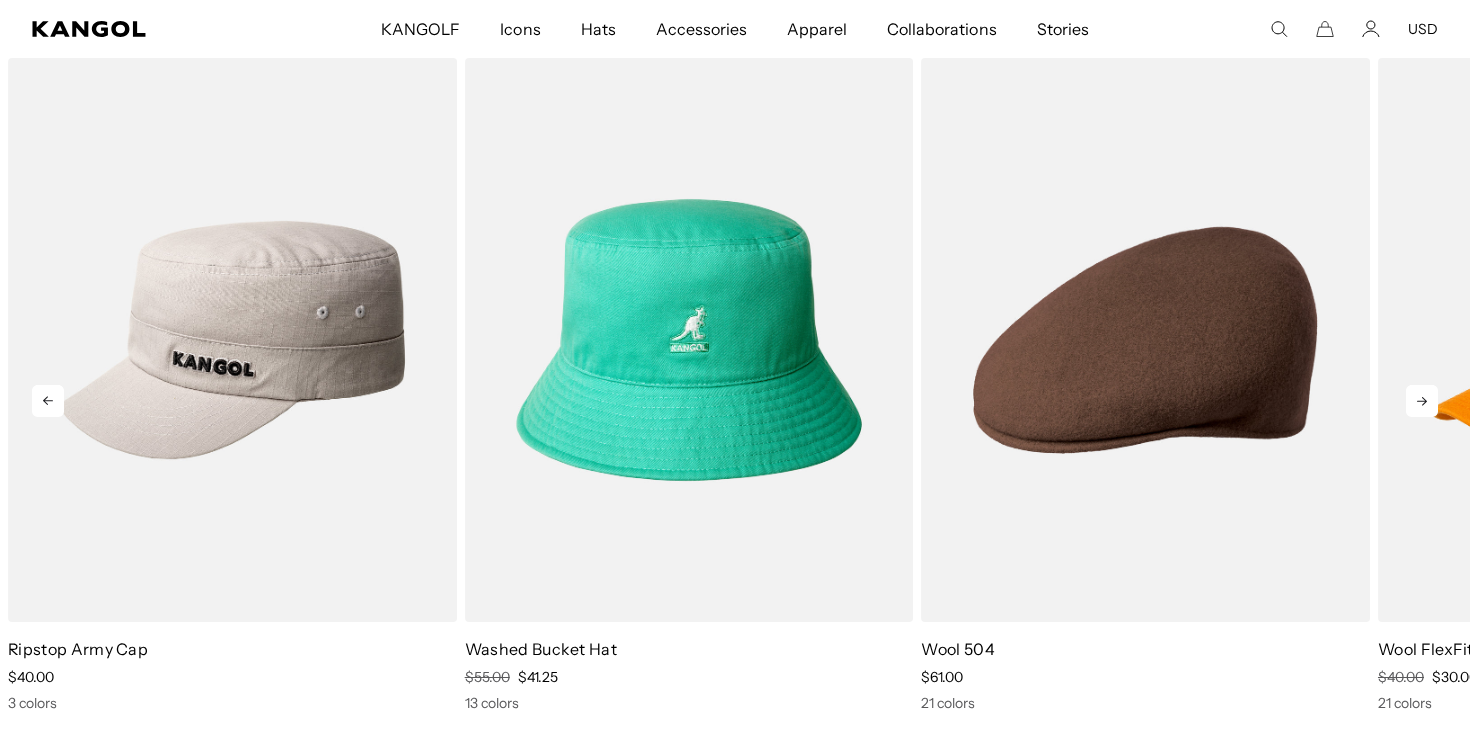 scroll, scrollTop: 0, scrollLeft: 0, axis: both 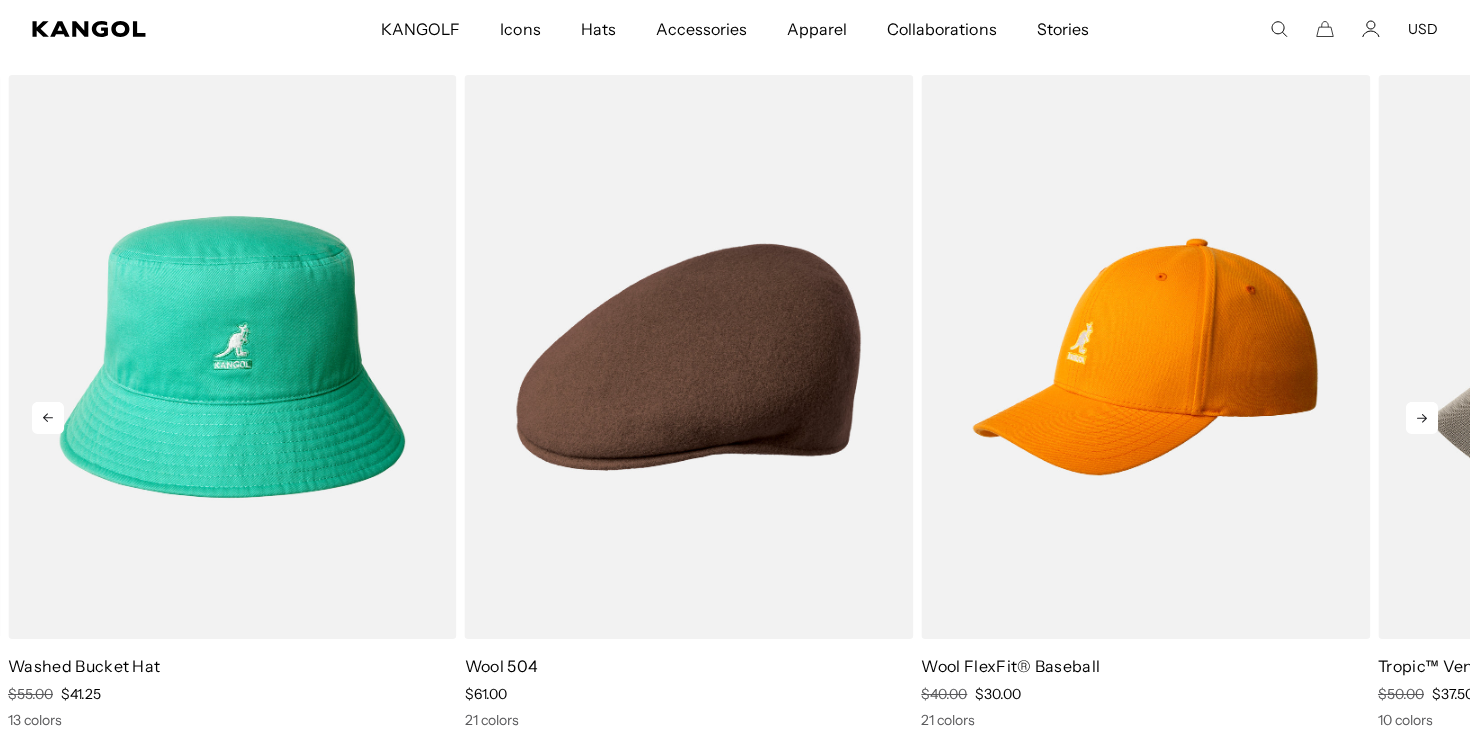 click 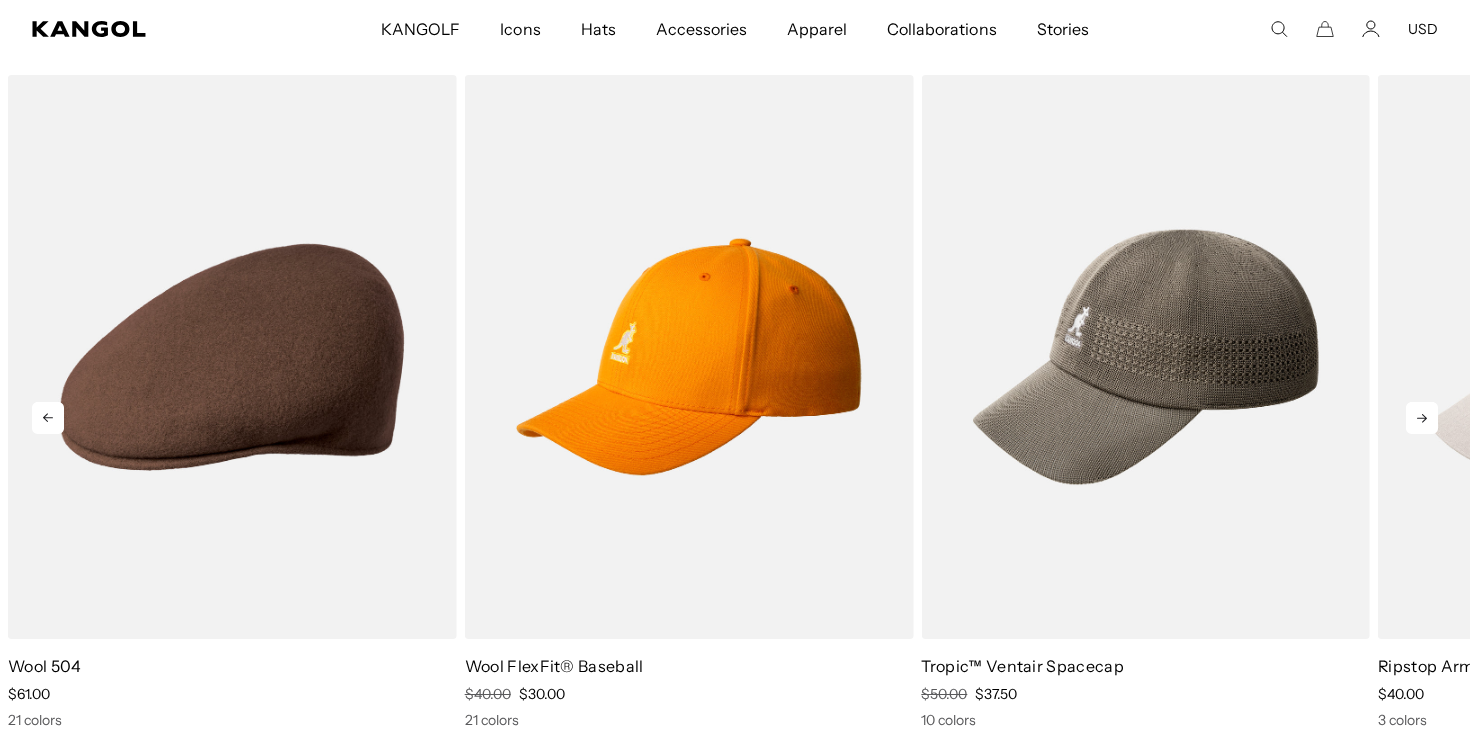 click 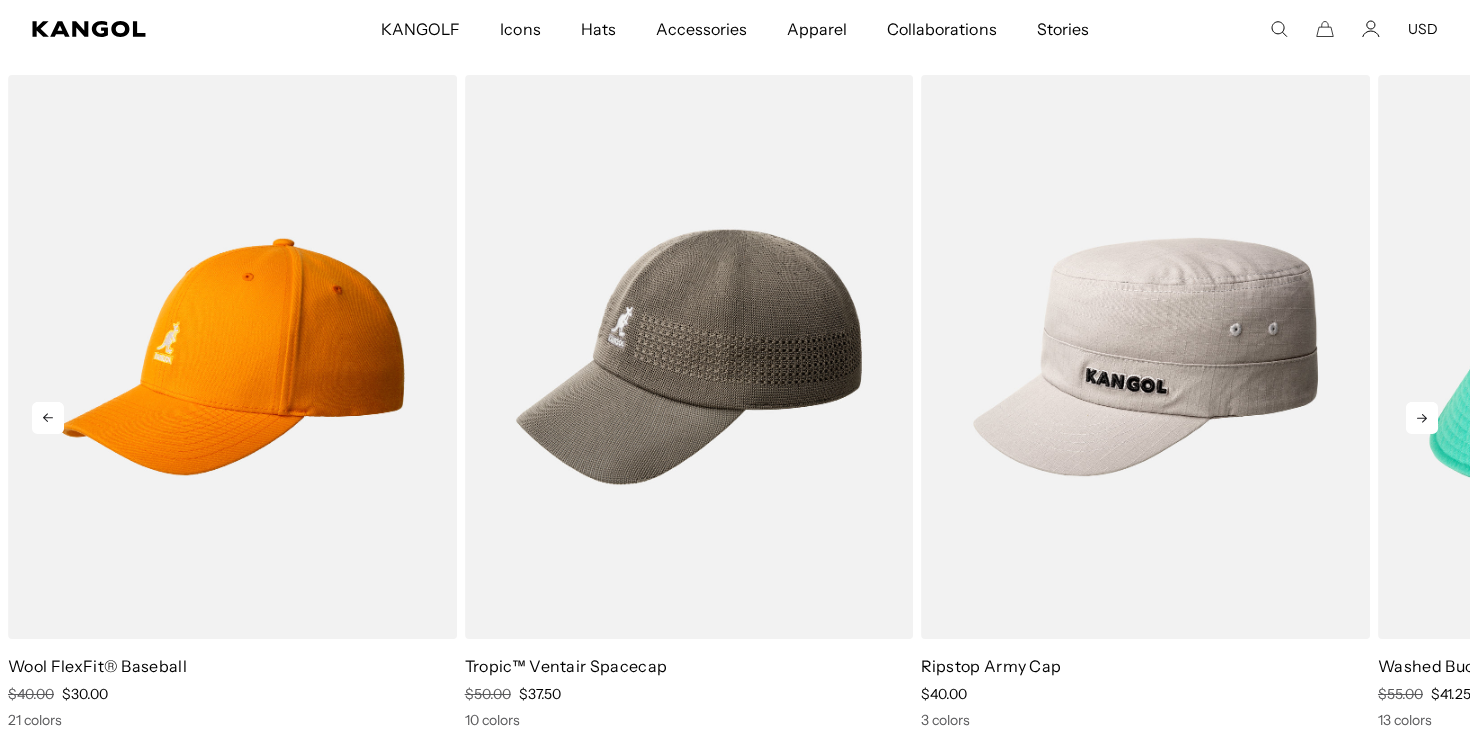 click 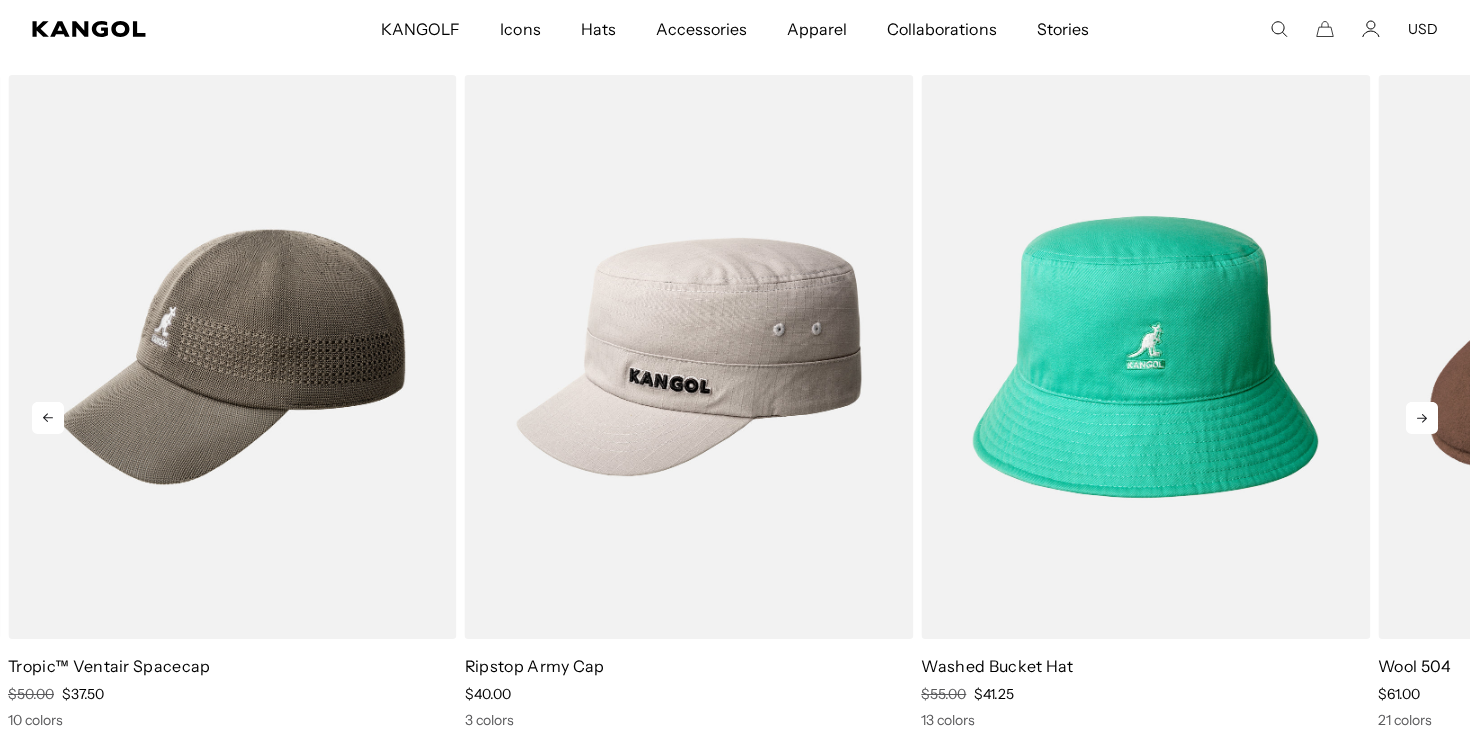 click 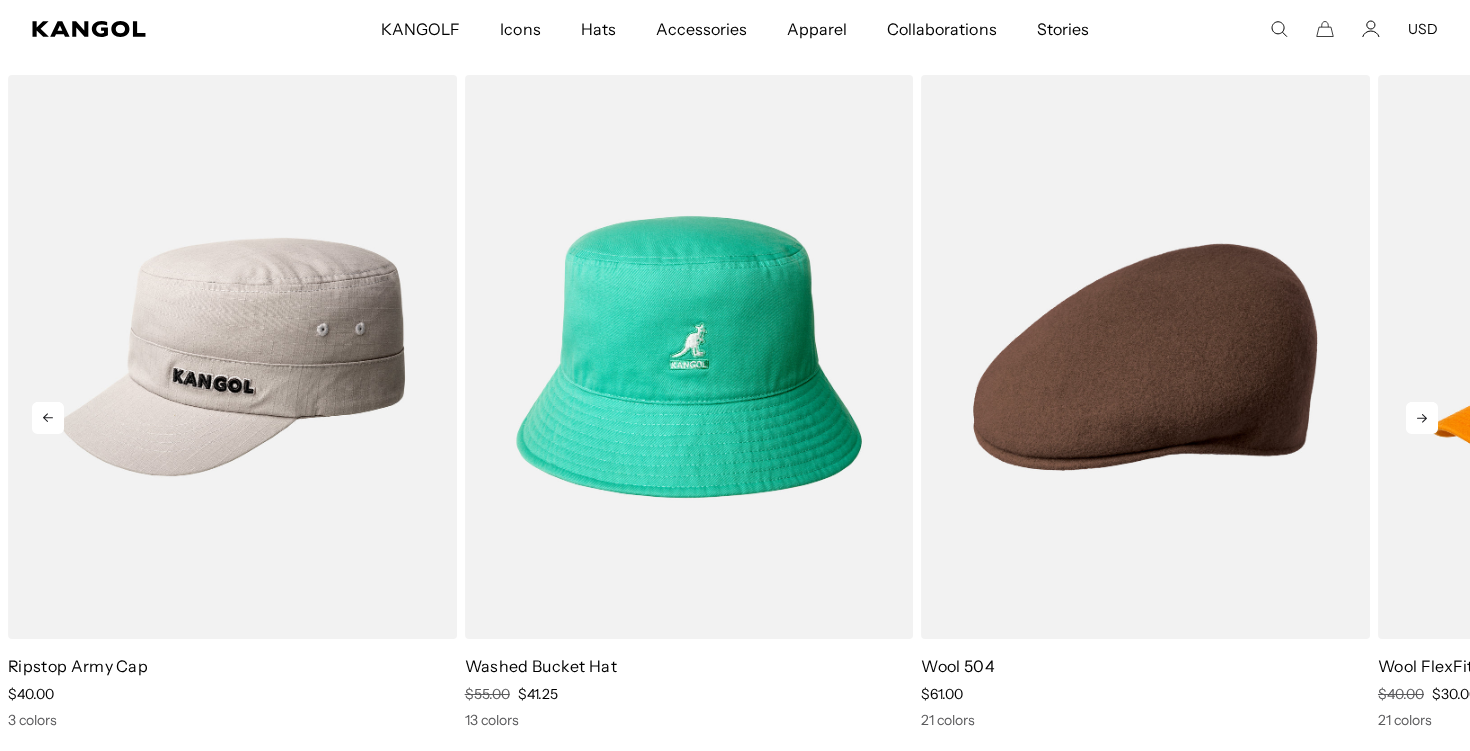 click 